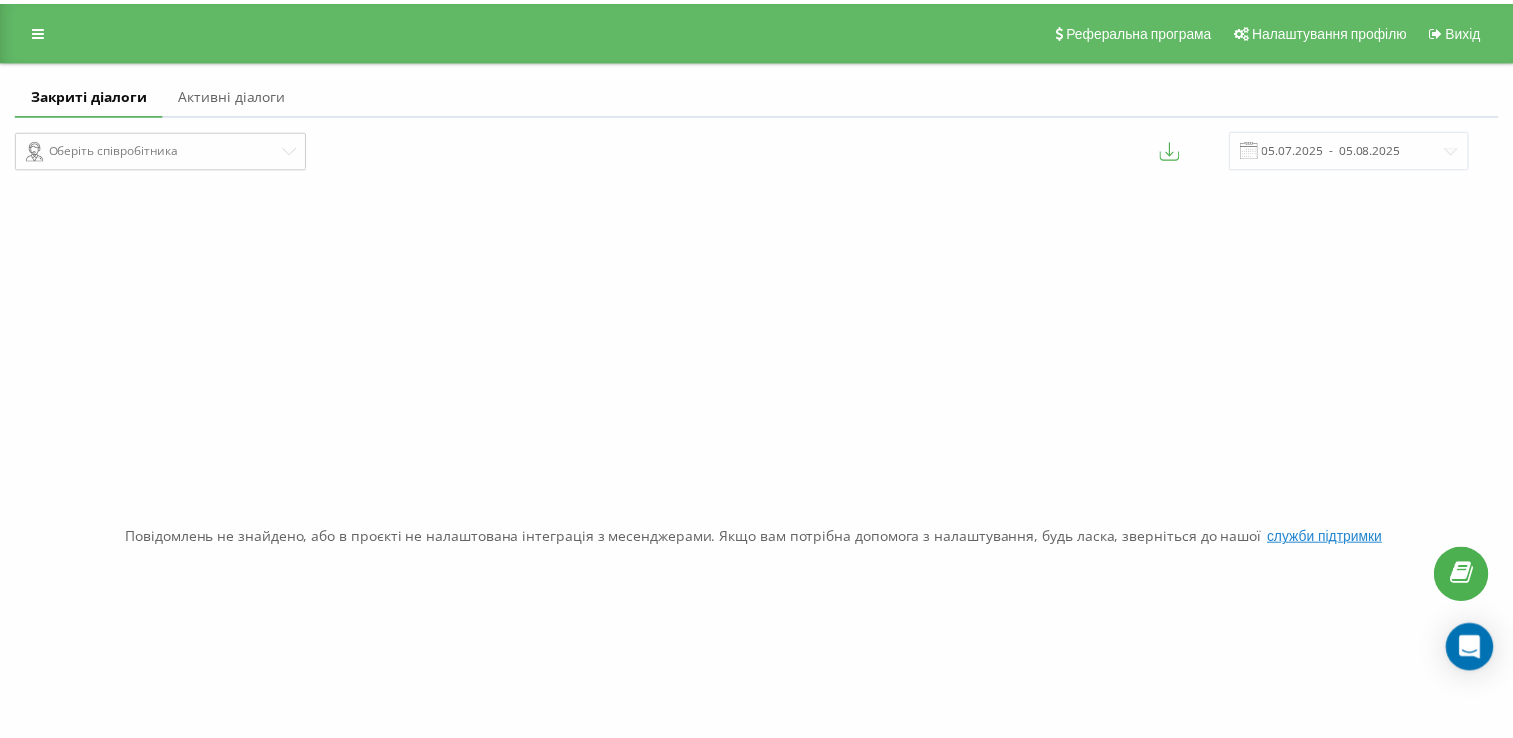 scroll, scrollTop: 0, scrollLeft: 0, axis: both 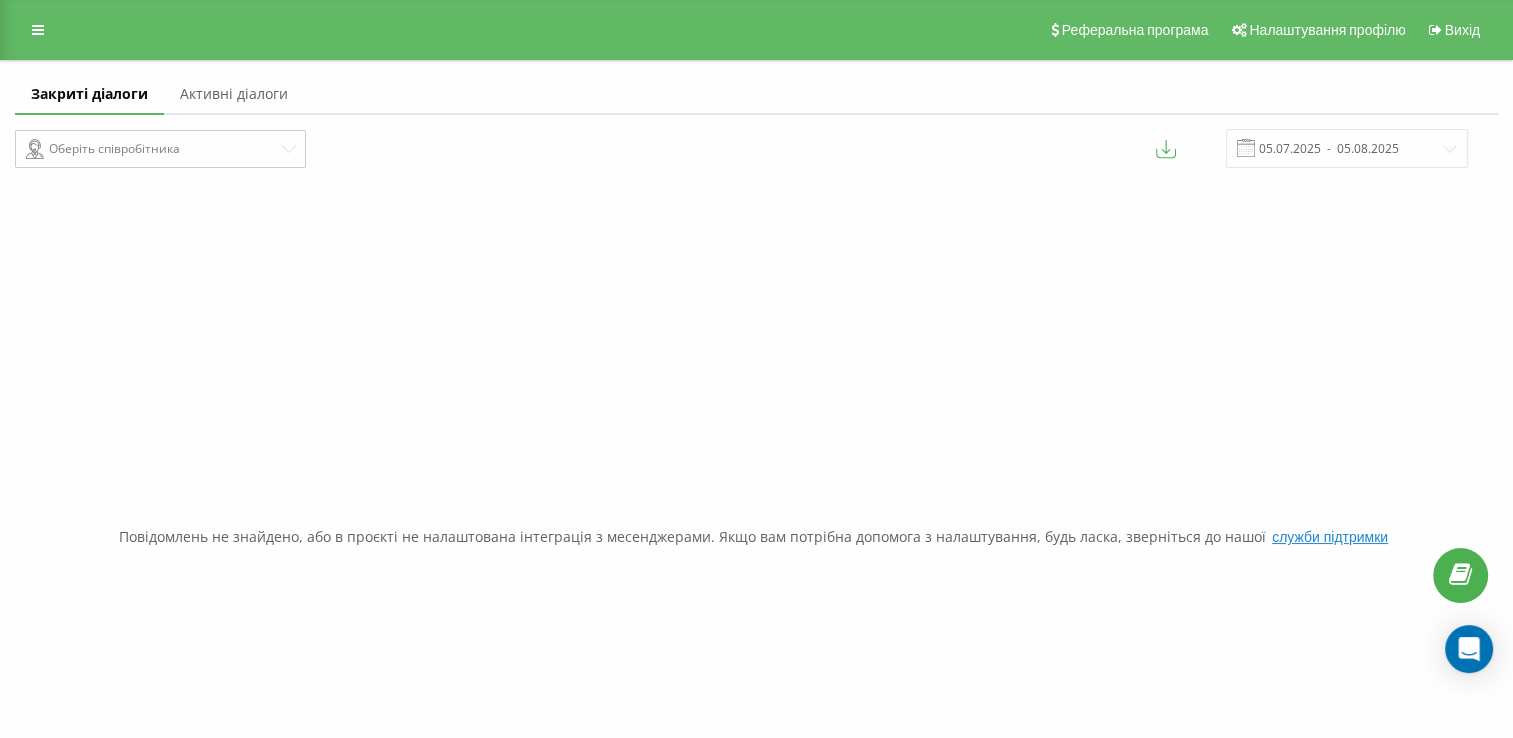 click on "Активні діалоги" at bounding box center (234, 95) 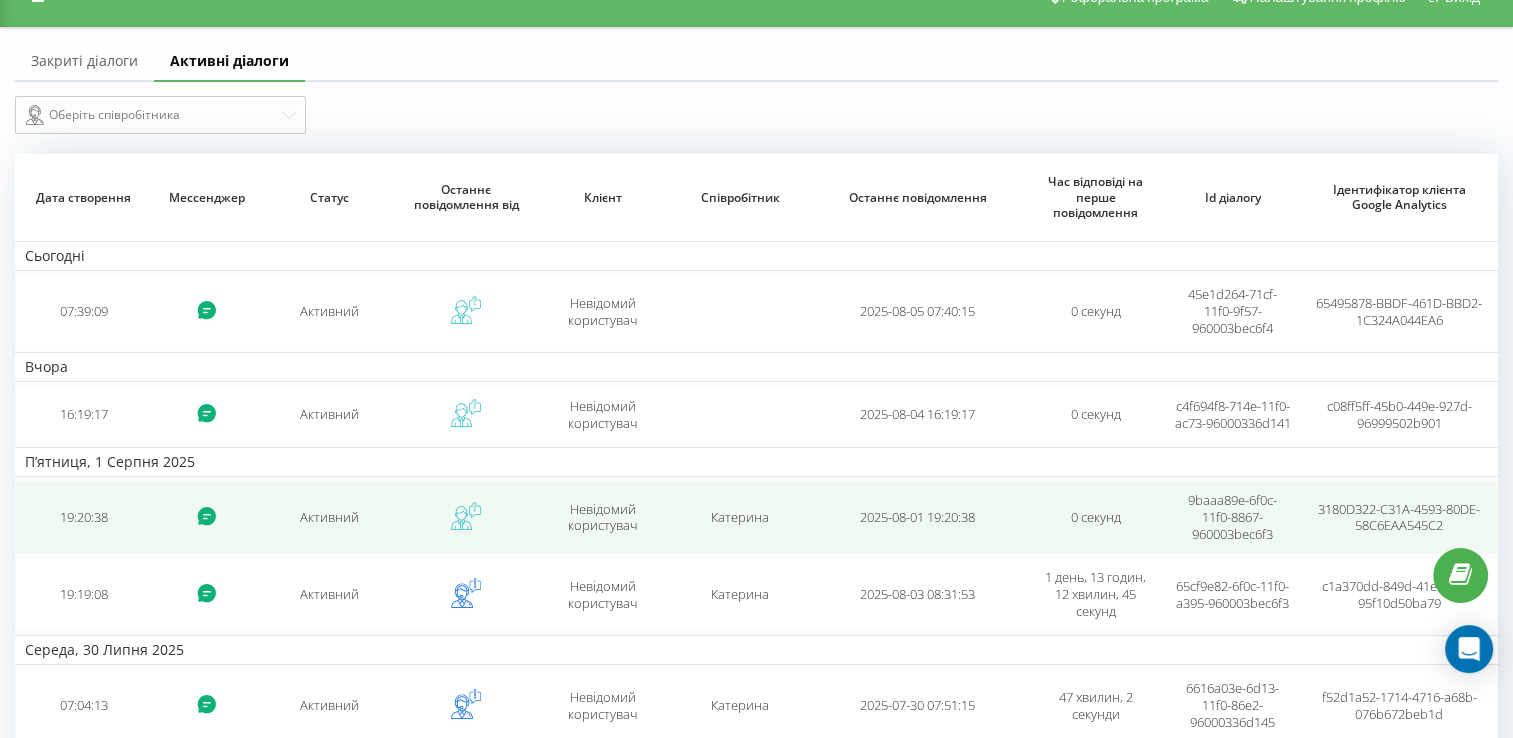 scroll, scrollTop: 0, scrollLeft: 0, axis: both 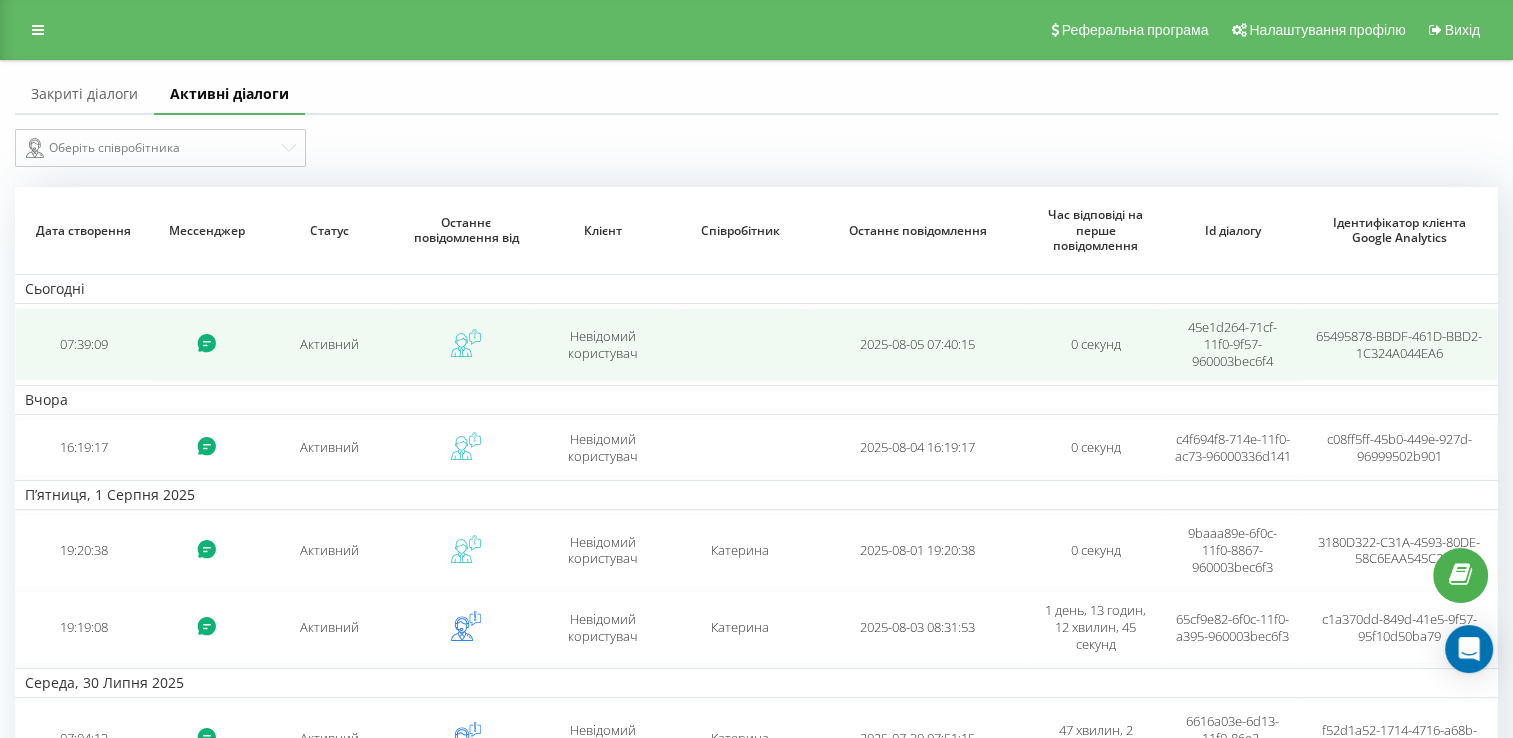 click at bounding box center [206, 344] 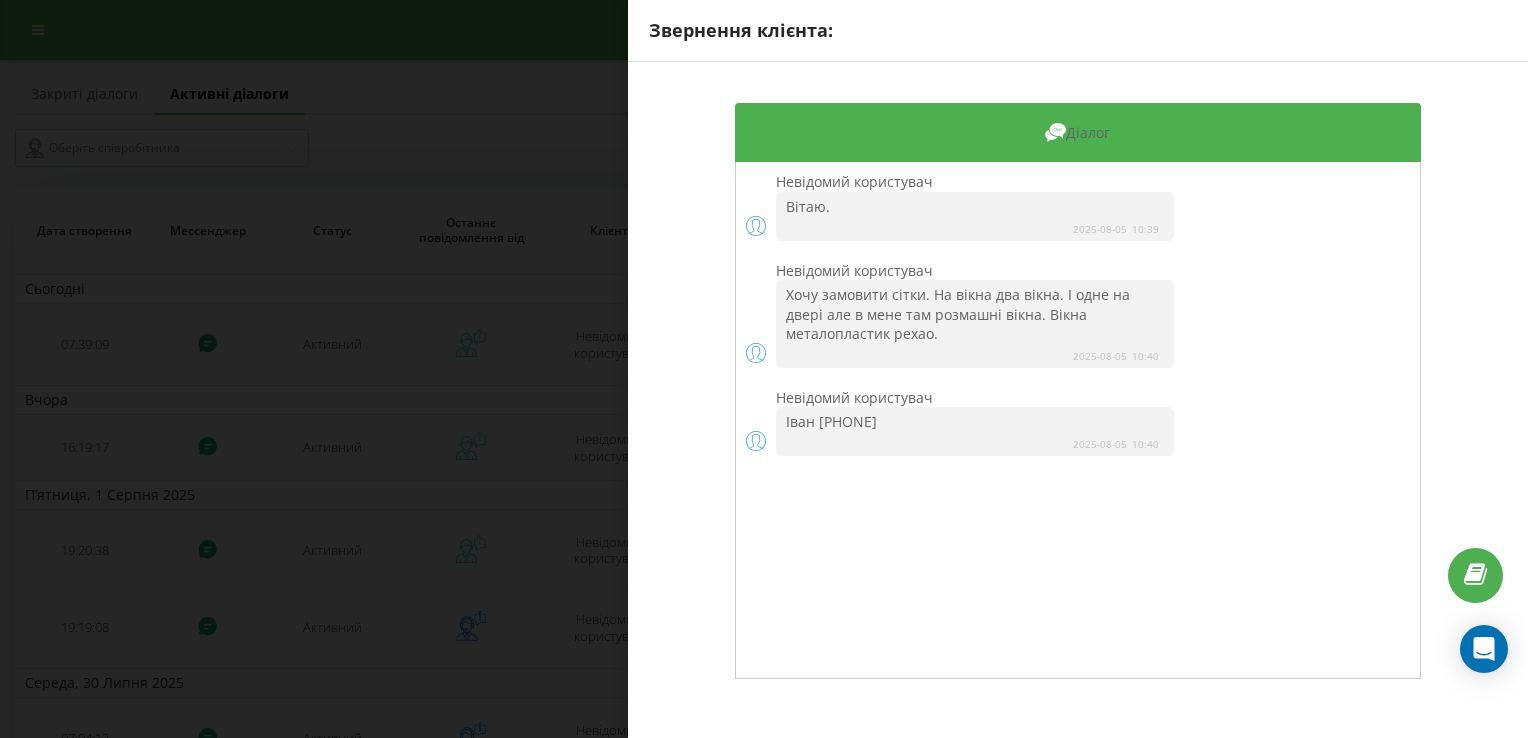 click on "Діалог Невідомий користувач Вітаю. 2025-08-05 10:39 Невідомий користувач Хочу замовити сітки. На вікна два вікна. І одне на двері але в мене там розмашні вікна. Вікна металопластик рехао. 2025-08-05 10:40 Невідомий користувач Іван [PHONE] 2025-08-05 10:40" at bounding box center [1078, 391] 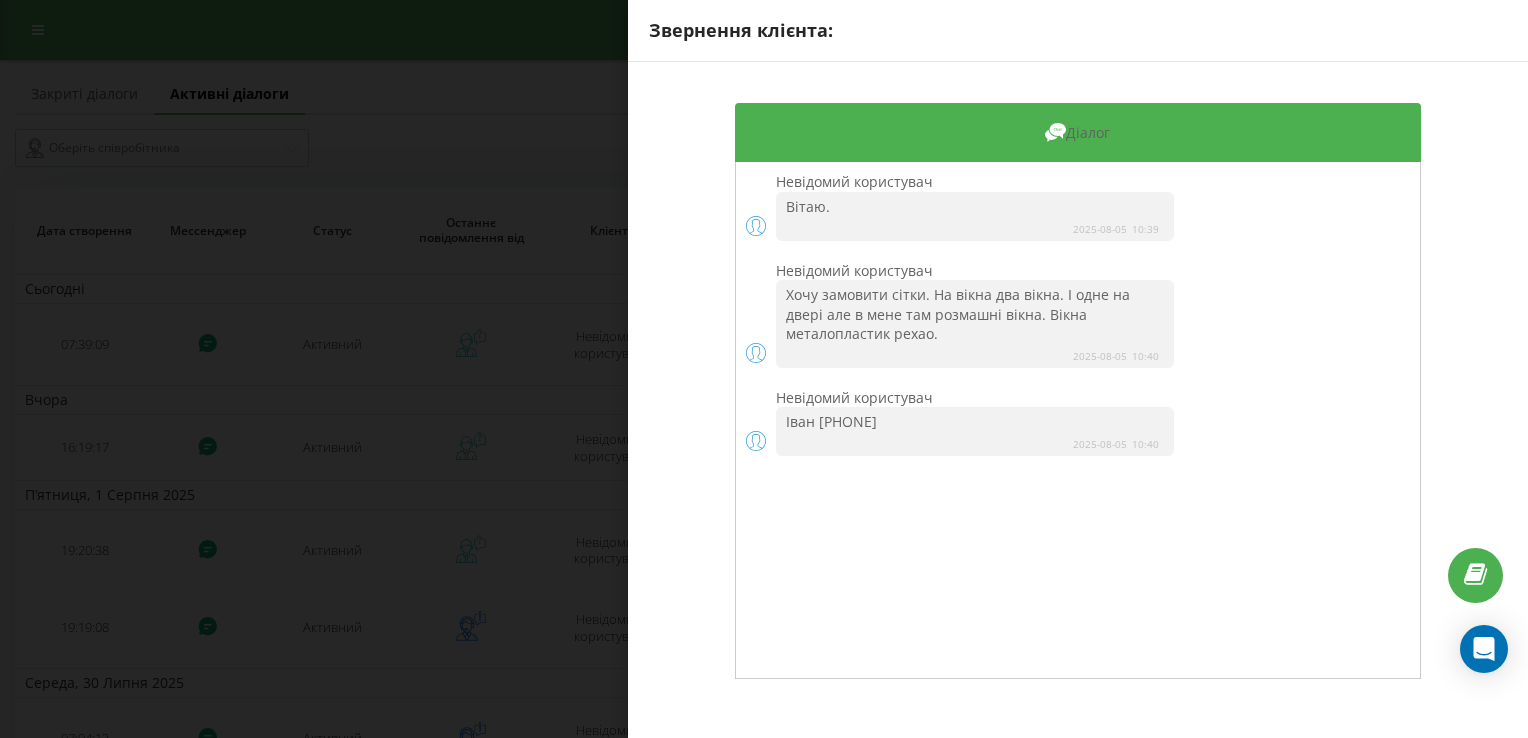 click on "Звернення клієнта:    Діалог Невідомий користувач Вітаю. 2025-08-05 10:39 Невідомий користувач Хочу замовити сітки. На вікна два вікна. І одне на двері але в мене там розмашні вікна. Вікна металопластик рехао. 2025-08-05 10:40 Невідомий користувач Іван [PHONE] 2025-08-05 10:40" at bounding box center (764, 369) 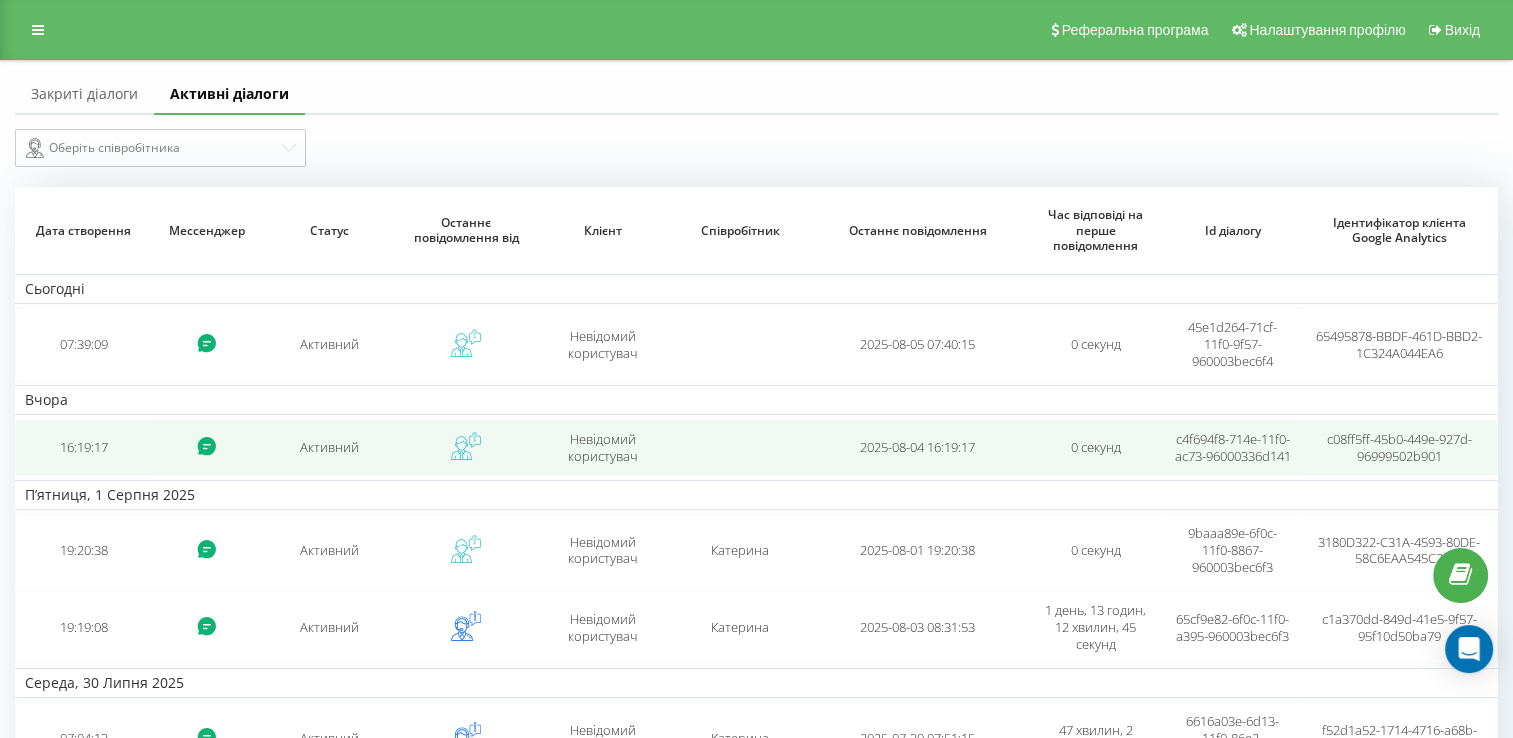click on "Активний" at bounding box center (329, 447) 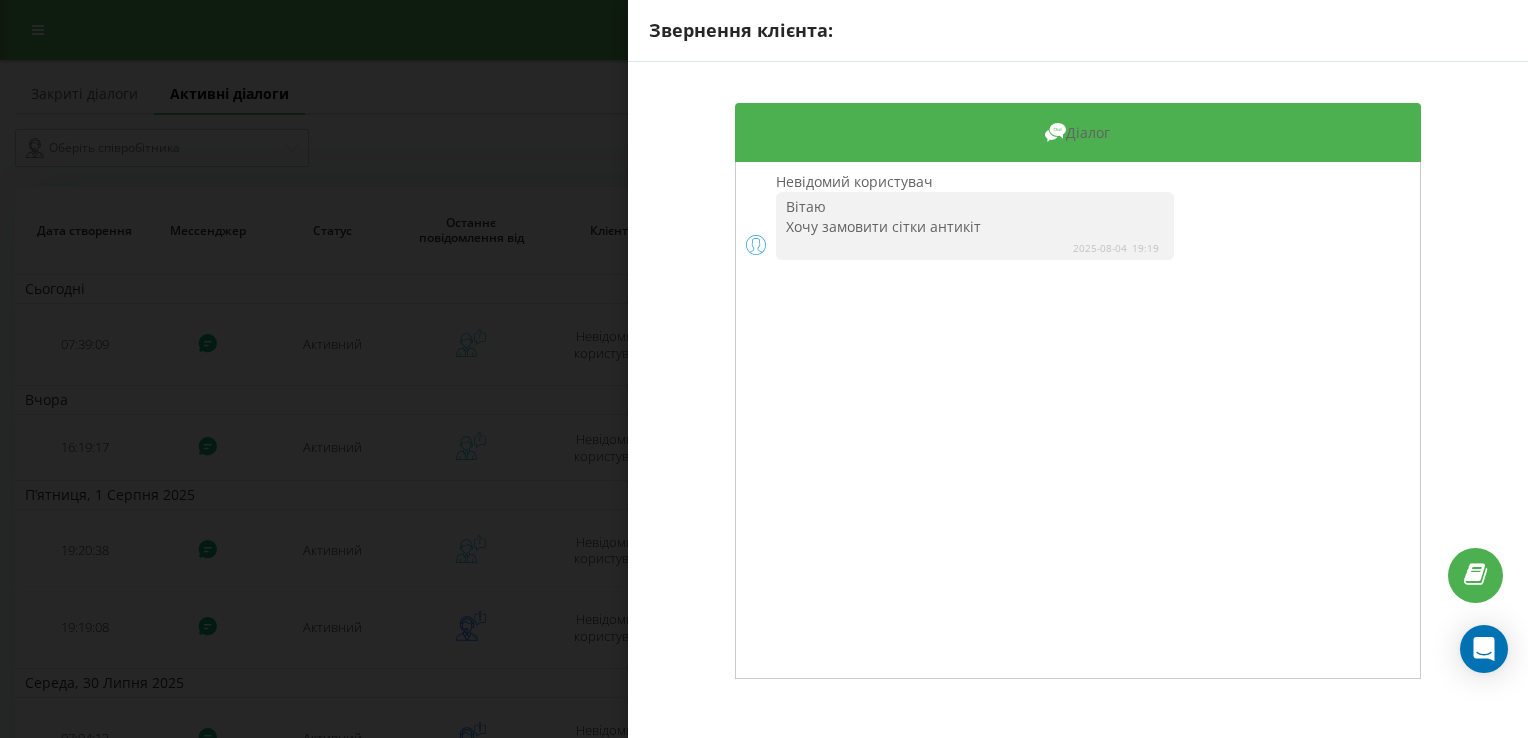 click on "Звернення клієнта:    Діалог Невідомий користувач Вітаю
Хочу замовити сітки антикіт 2025-08-04 19:19" at bounding box center [764, 369] 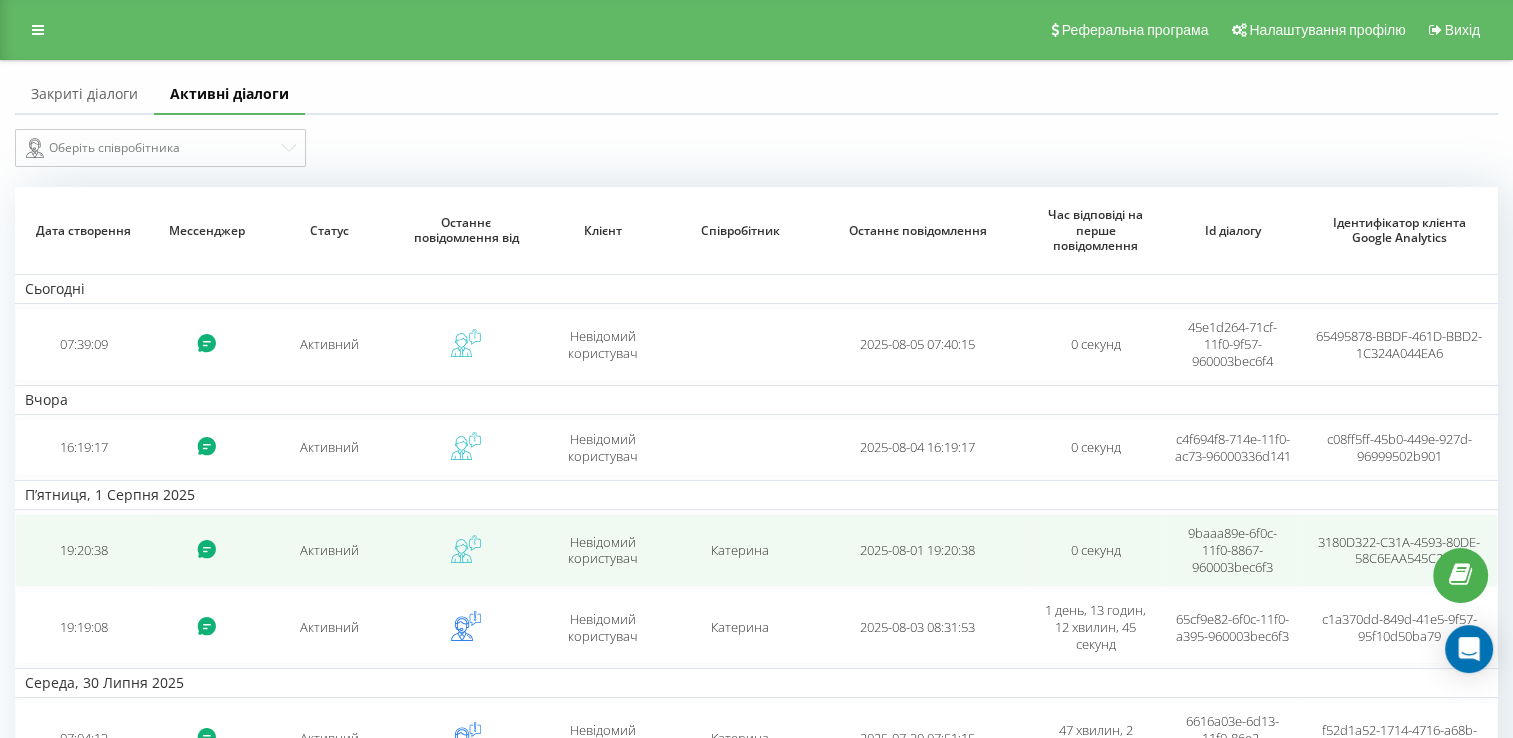 click on "Активний" at bounding box center [329, 550] 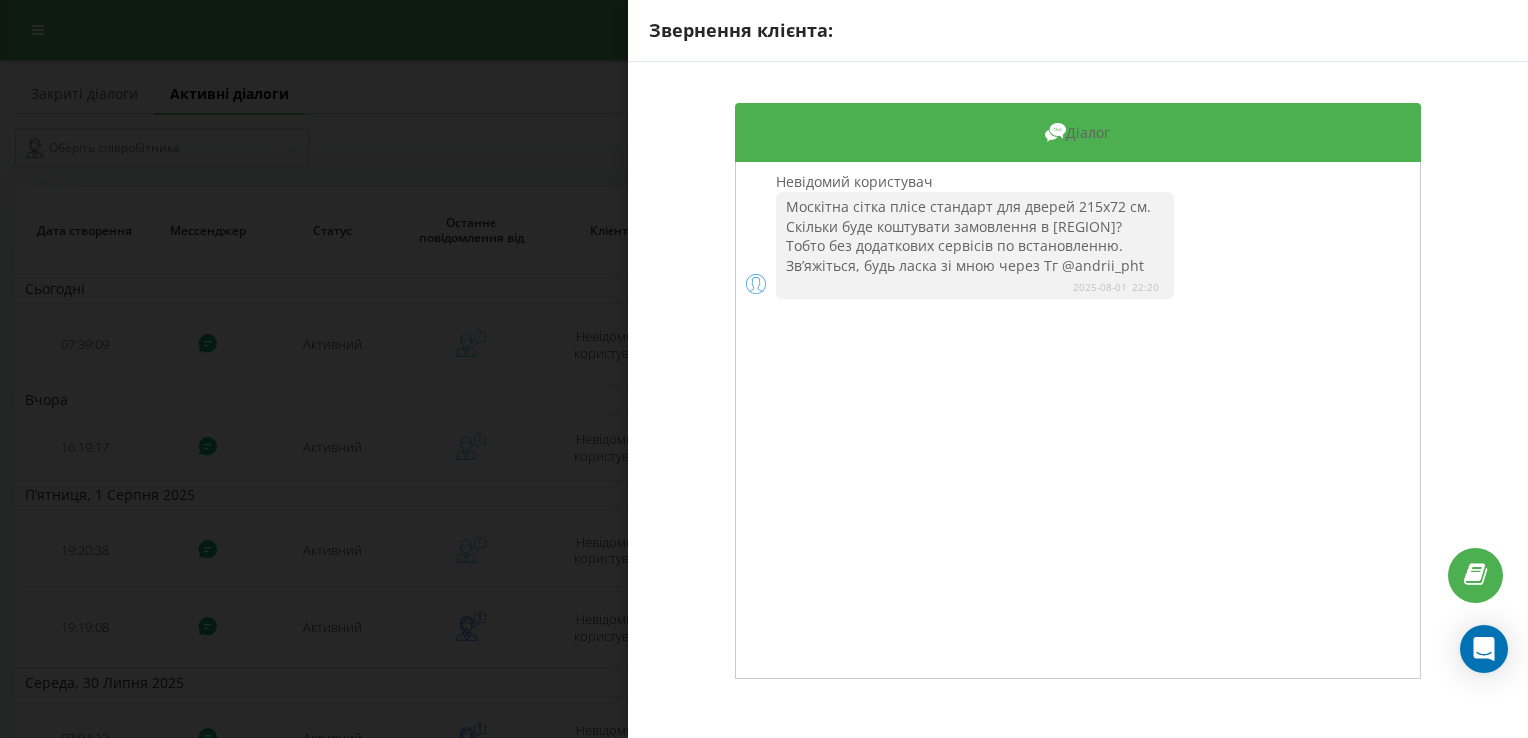 click on "Діалог Невідомий користувач Москітна сітка плісе стандарт для дверей 215x72 см. Скільки буде коштувати замовлення в [REGION]? Тобто без додаткових сервісів по встановленню.
Звʼяжіться, будь ласка зі мною через Тг @andrii_pht 2025-08-01 22:20" at bounding box center [1078, 391] 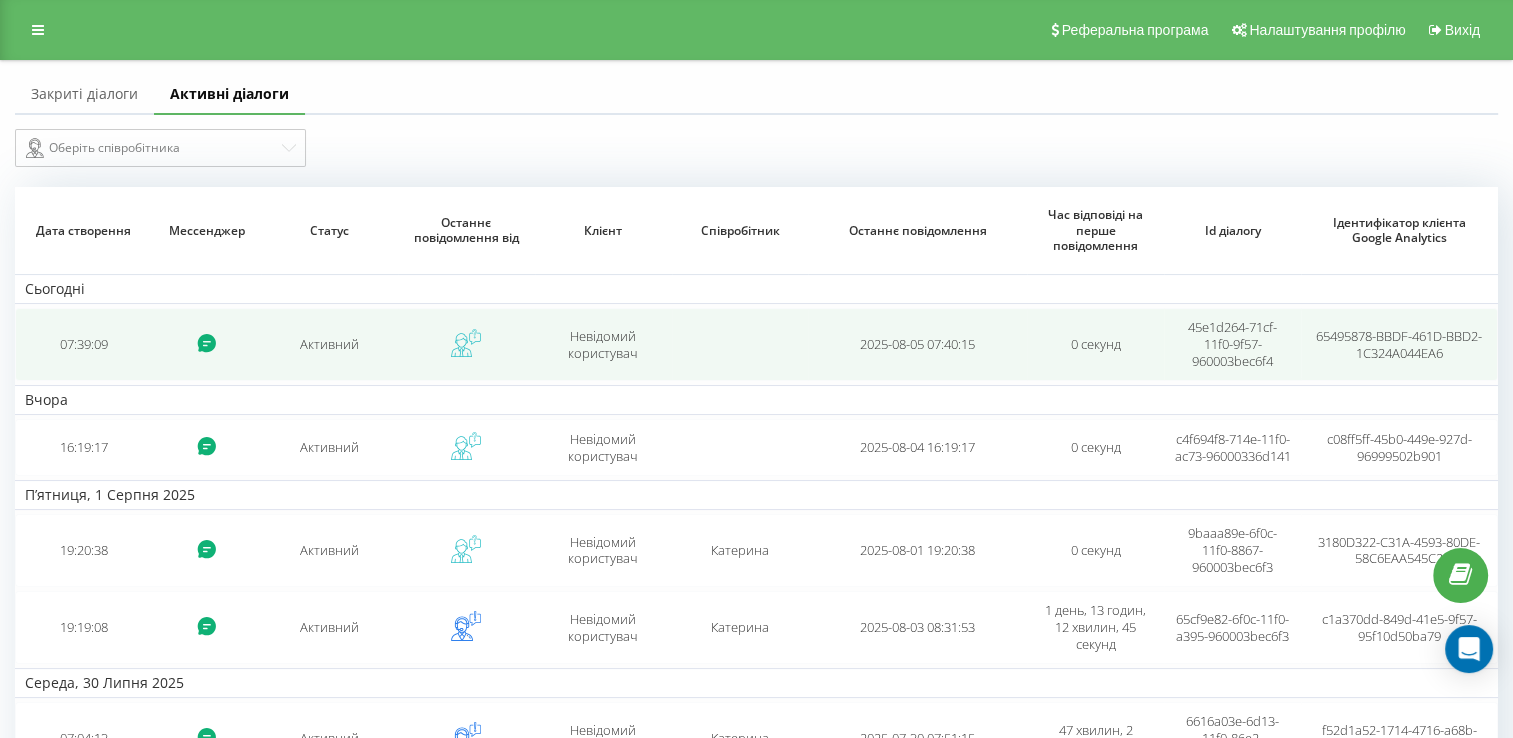 click on "Активний" at bounding box center [329, 344] 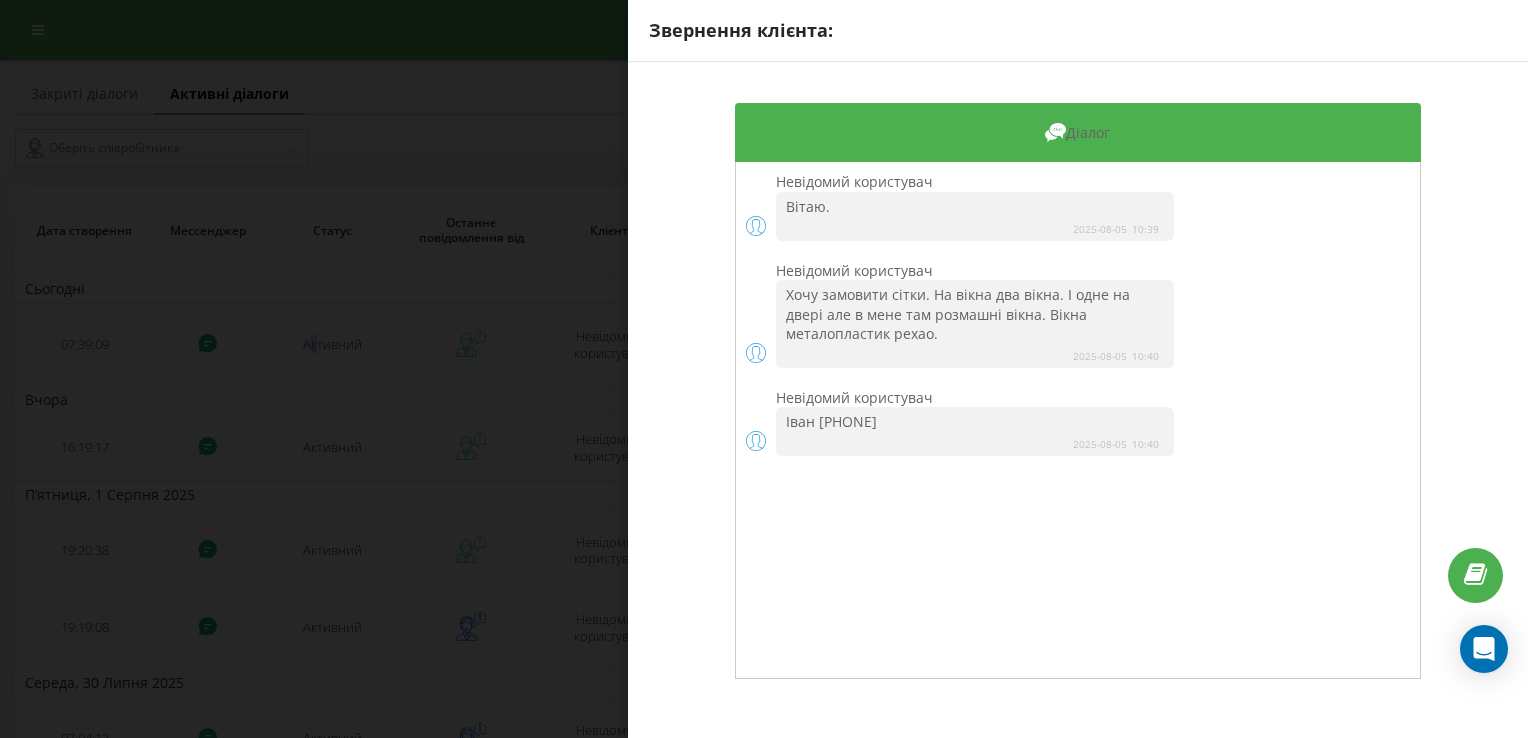 click on "Звернення клієнта:    Діалог Невідомий користувач Вітаю. 2025-08-05 10:39 Невідомий користувач Хочу замовити сітки. На вікна два вікна. І одне на двері але в мене там розмашні вікна. Вікна металопластик рехао. 2025-08-05 10:40 Невідомий користувач Іван [PHONE] 2025-08-05 10:40" at bounding box center (764, 369) 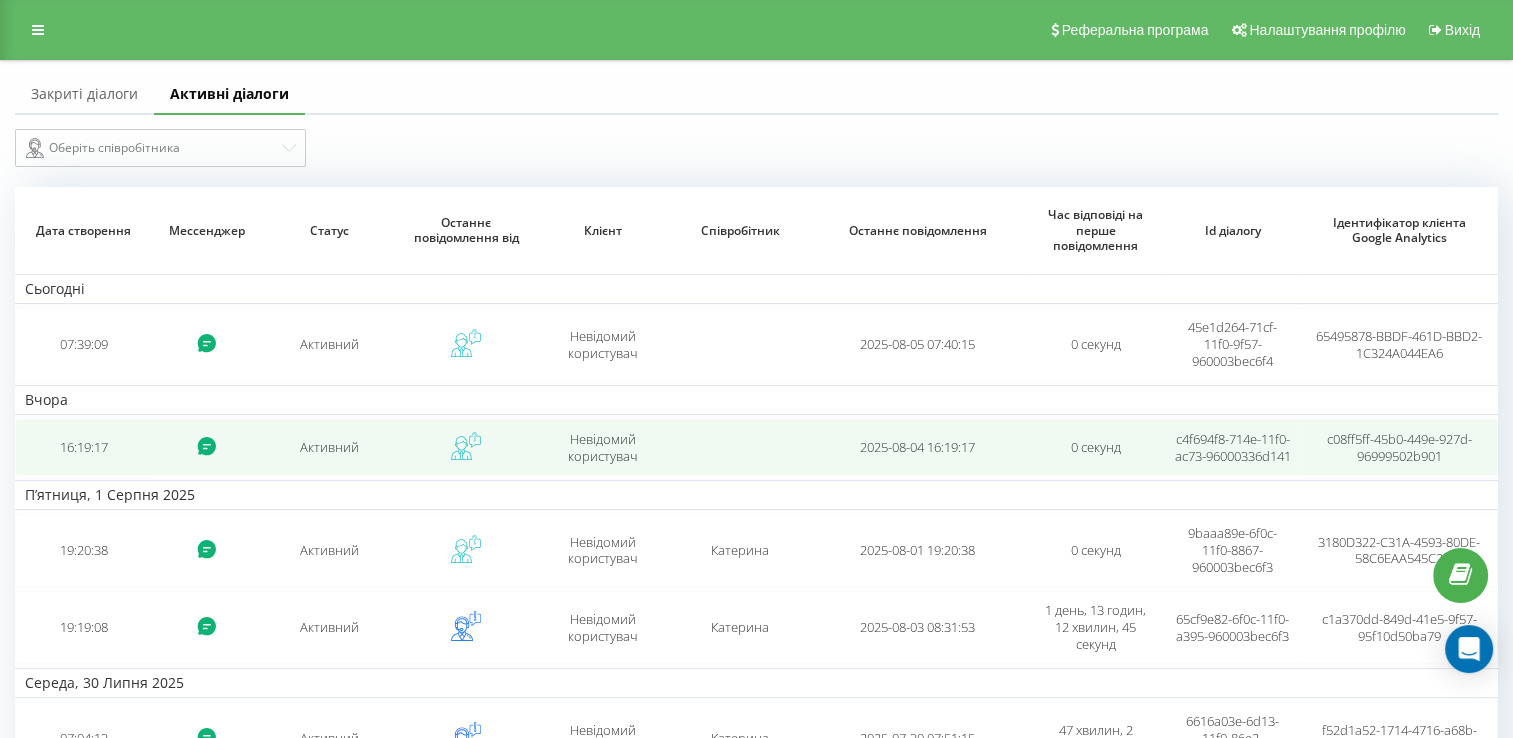 click on "Активний" at bounding box center [329, 447] 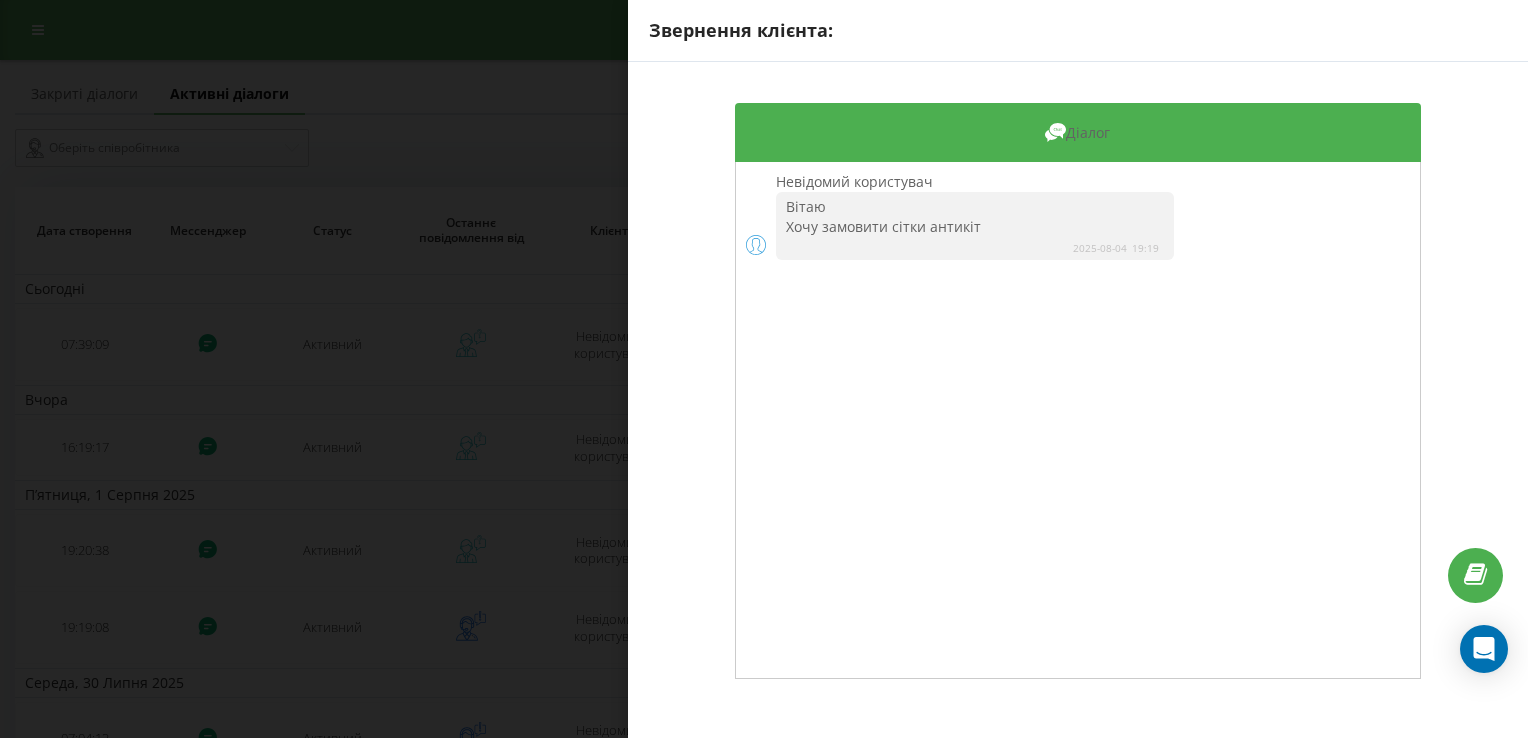 click on "Звернення клієнта:    Діалог Невідомий користувач Вітаю
Хочу замовити сітки антикіт 2025-08-04 19:19" at bounding box center [764, 369] 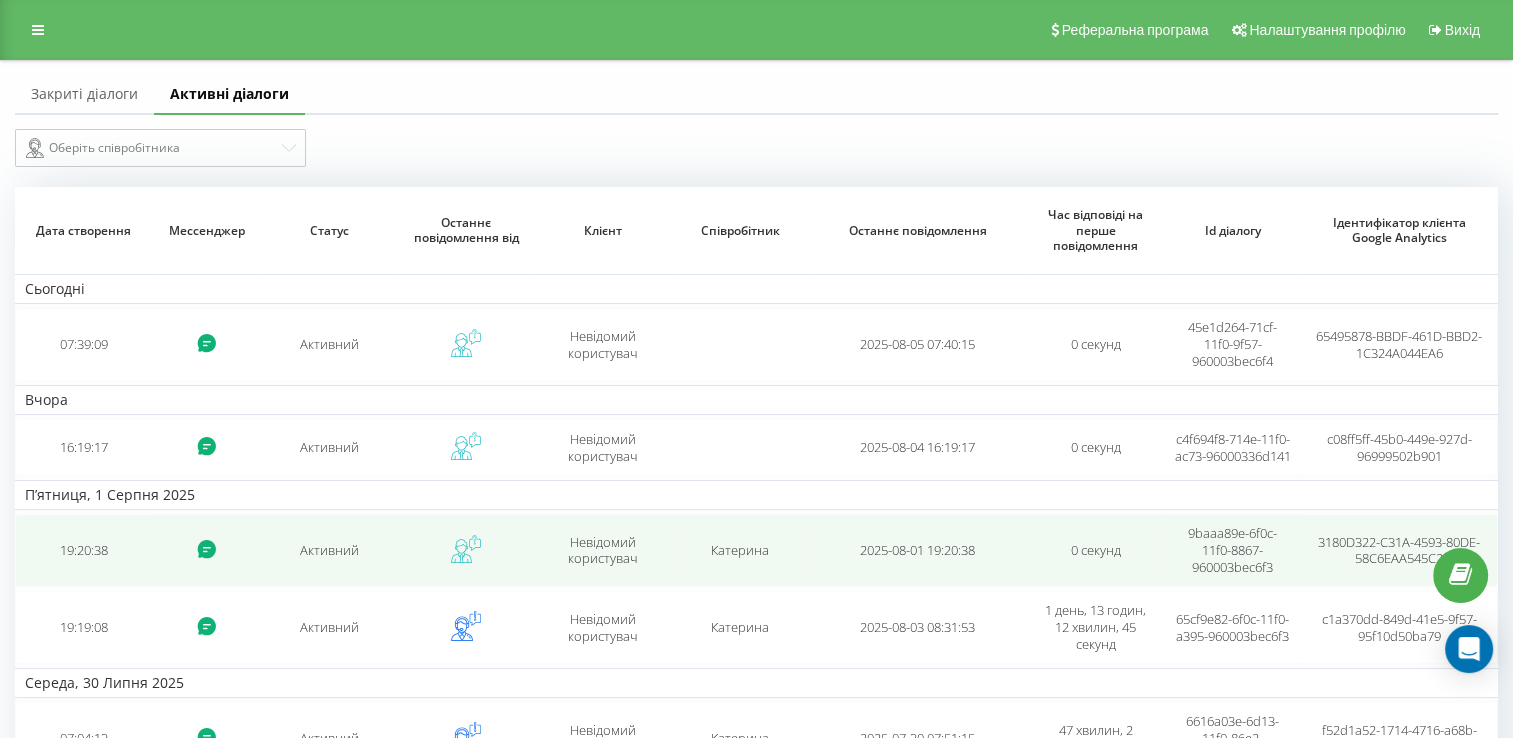 click 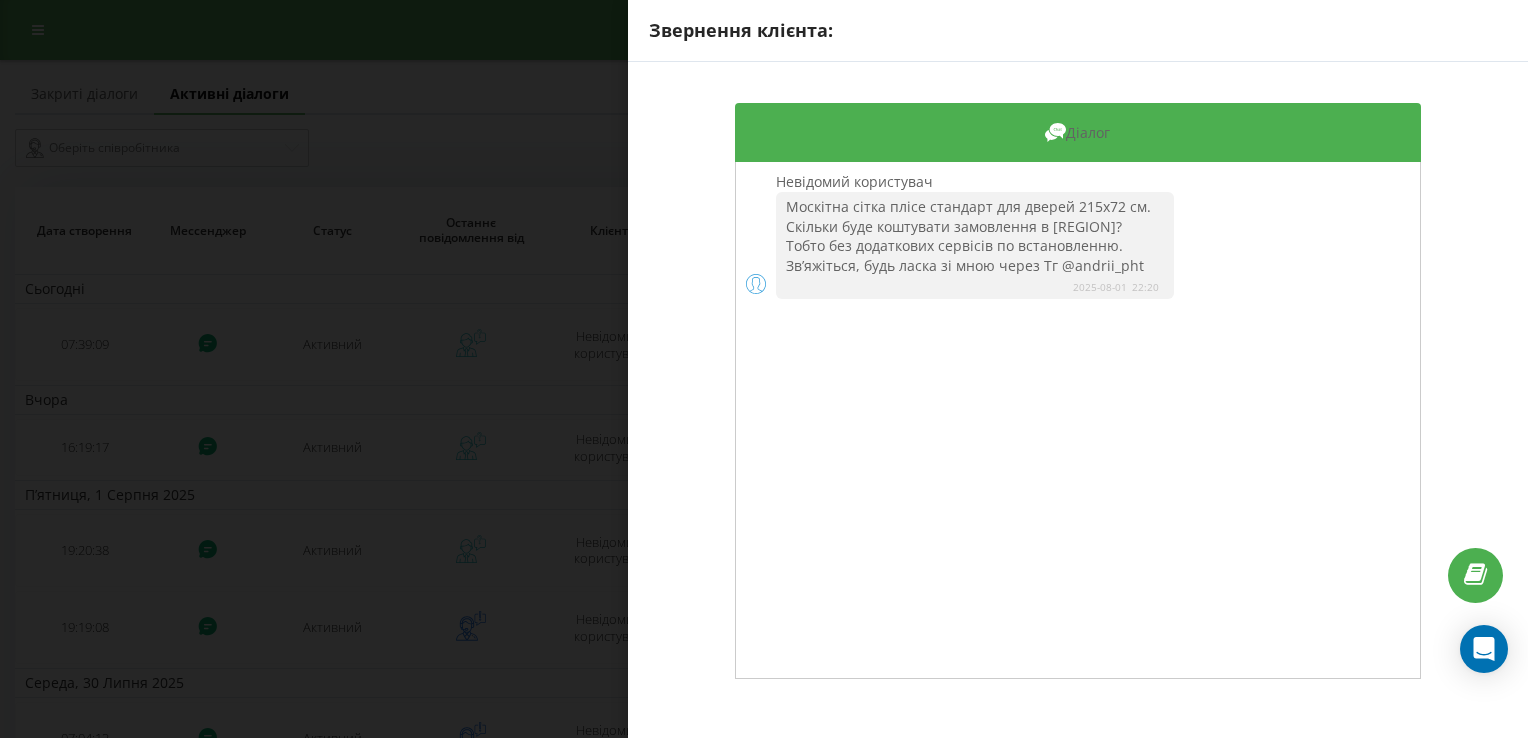 click on "Звернення клієнта:    Діалог Невідомий користувач Москітна сітка плісе стандарт для дверей 215x72 см. Скільки буде коштувати замовлення в Львівську область? Тобто без додаткових сервісів по встановленню.
Звʼяжіться, будь ласка зі мною через Тг @andrii_pht 2025-08-01 22:20" at bounding box center [764, 369] 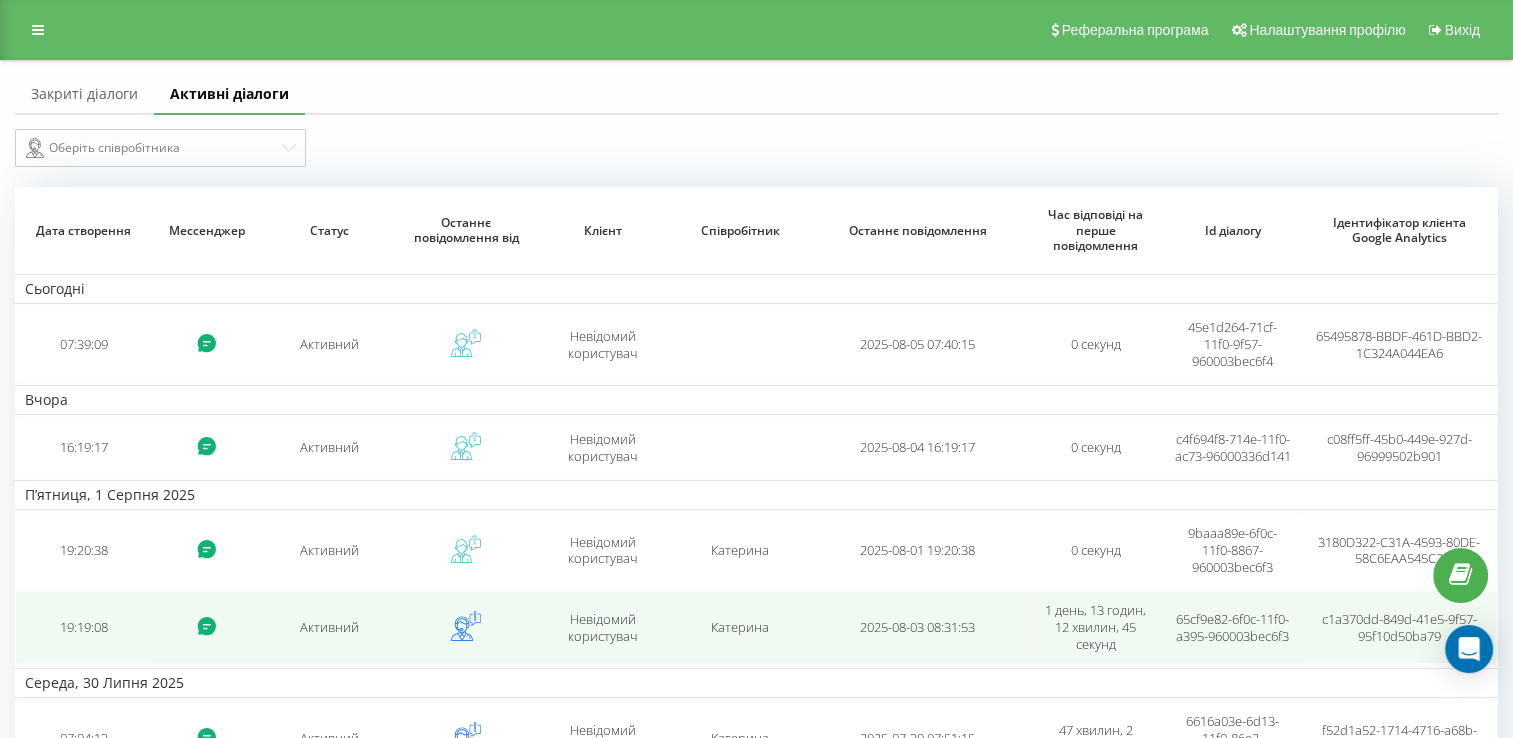 click on "Активний" at bounding box center (329, 627) 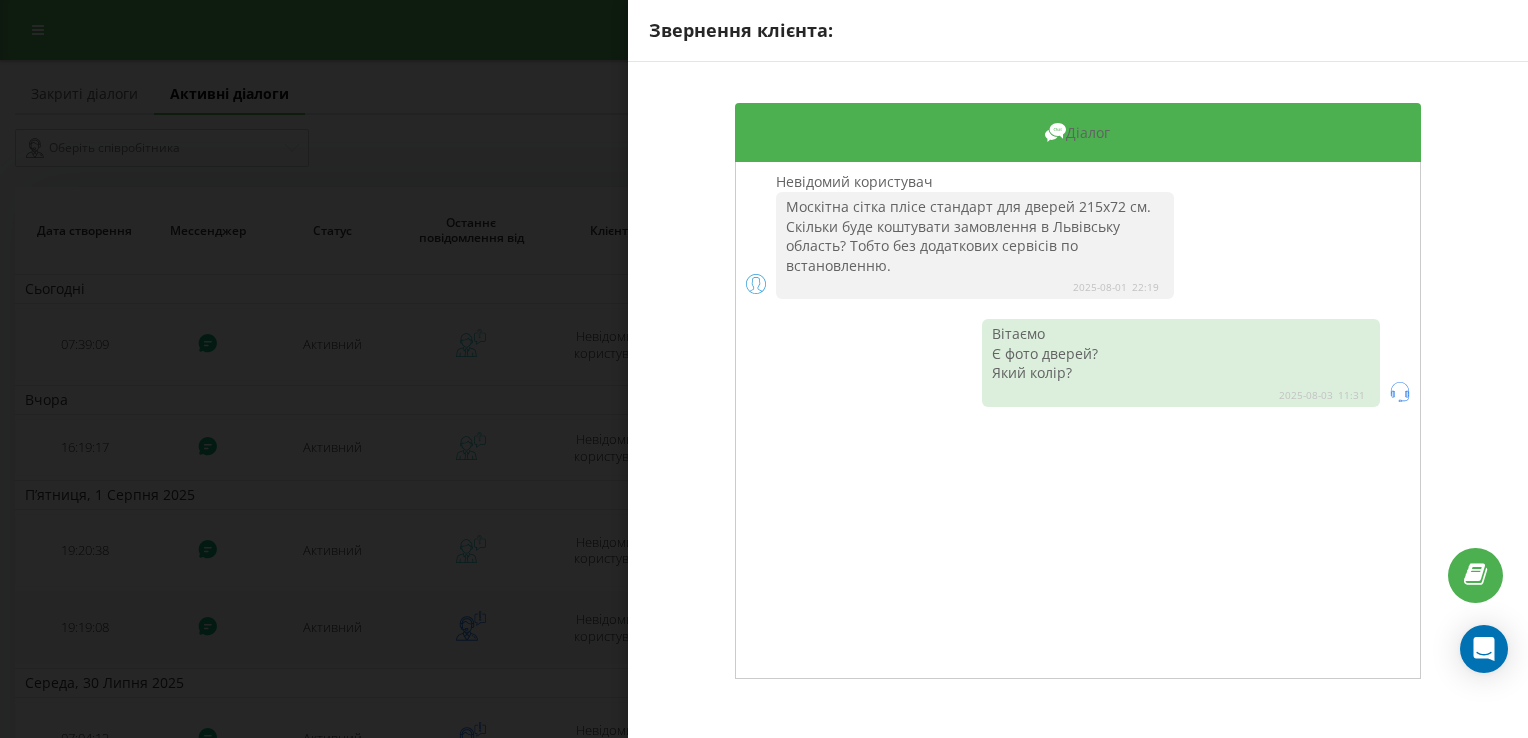 click on "Звернення клієнта:    Діалог Невідомий користувач Москітна сітка плісе стандарт для дверей 215x72 см. Скільки буде коштувати замовлення в [REGION]? Тобто без додаткових сервісів по встановленню. 2025-08-01 22:19 Вітаємо
Є фото дверей?
Який колір? 2025-08-03 11:31" at bounding box center [764, 369] 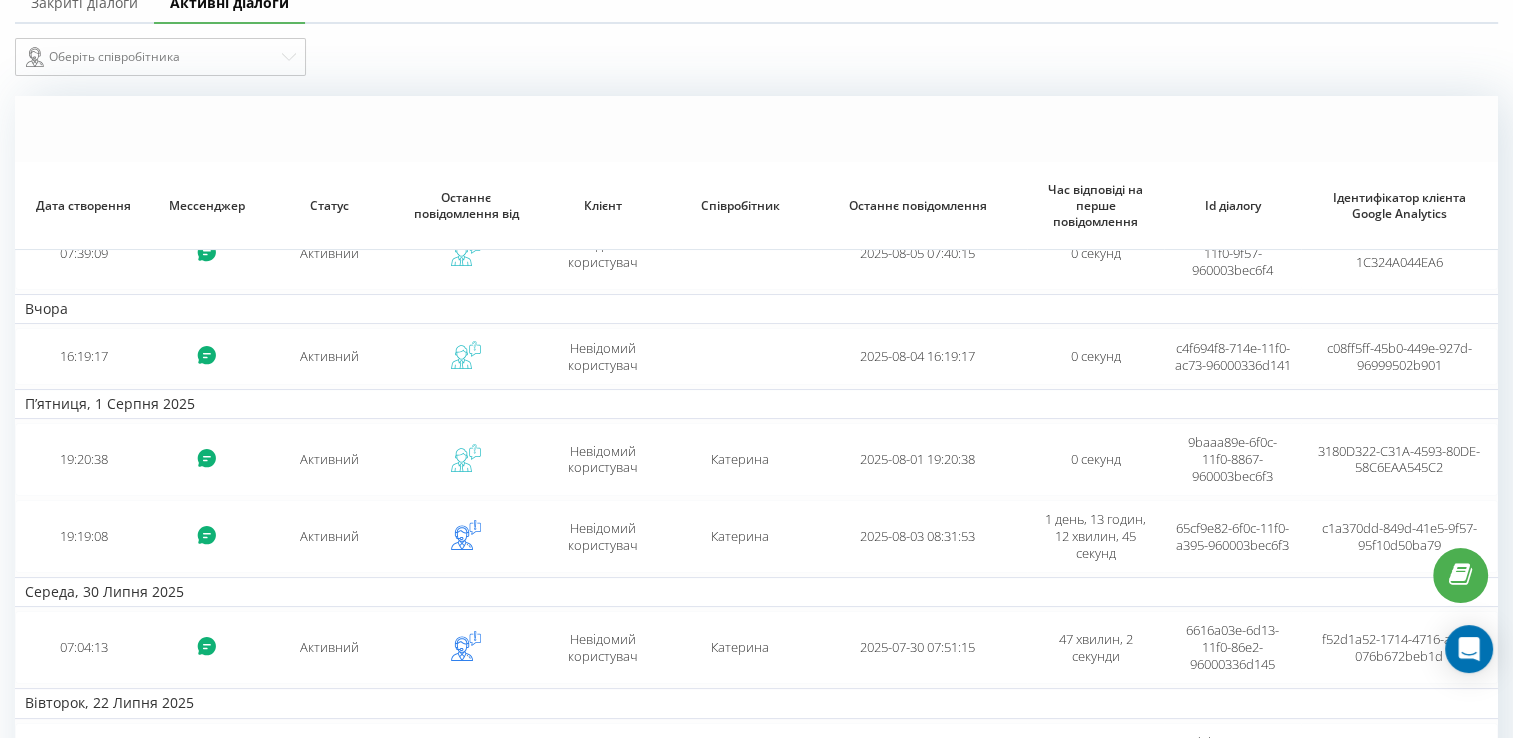 scroll, scrollTop: 200, scrollLeft: 0, axis: vertical 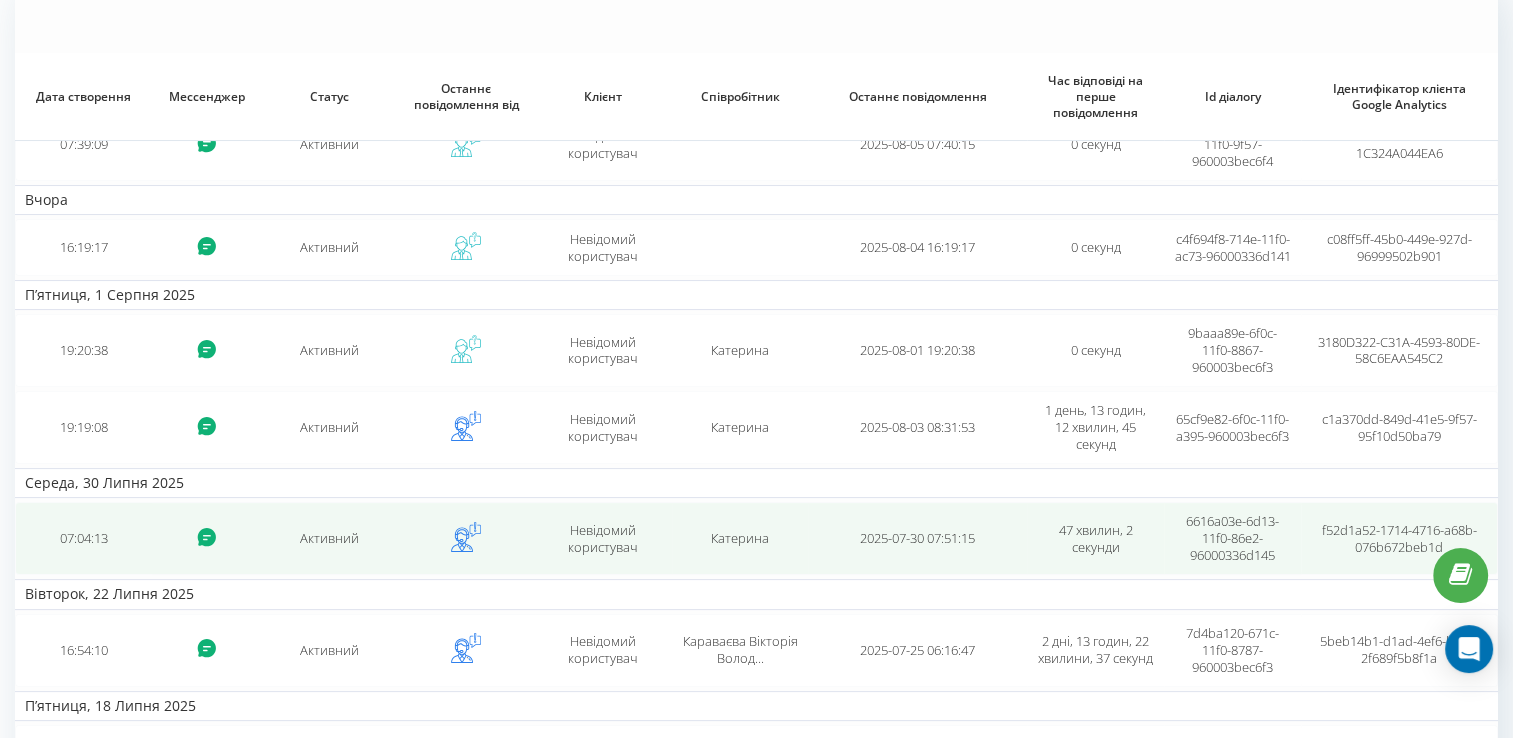click on "Активний" at bounding box center [329, 538] 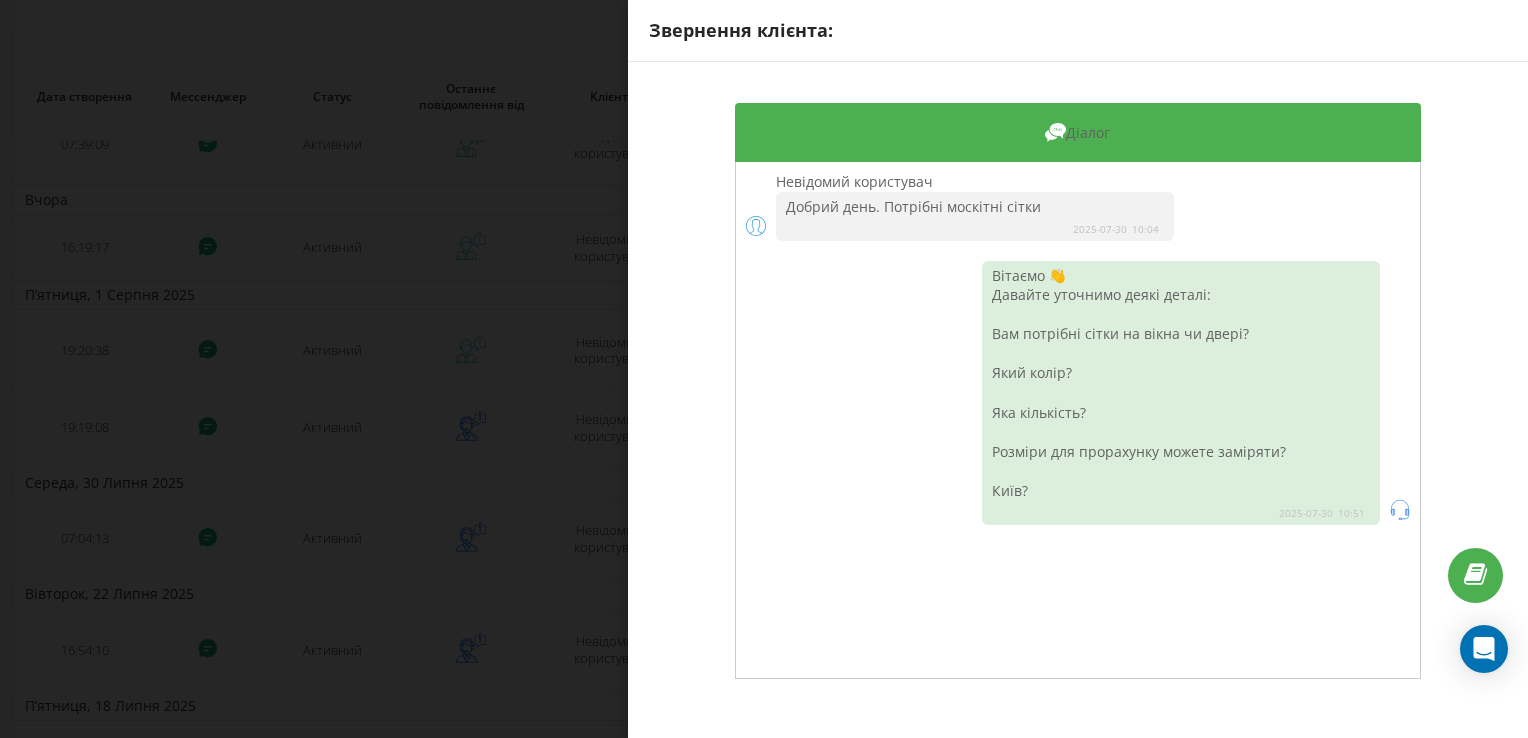 click on "Звернення клієнта:    Діалог Невідомий користувач Добрий день. Потрібні москітні сітки 2025-07-30 10:04 Вітаємо 👋
Давайте уточнимо деякі деталі:
Вам потрібні сітки на вікна чи двері?
Який колір?
Яка кількість?
Розміри для прорахунку можете заміряти?
Київ?" at bounding box center (764, 369) 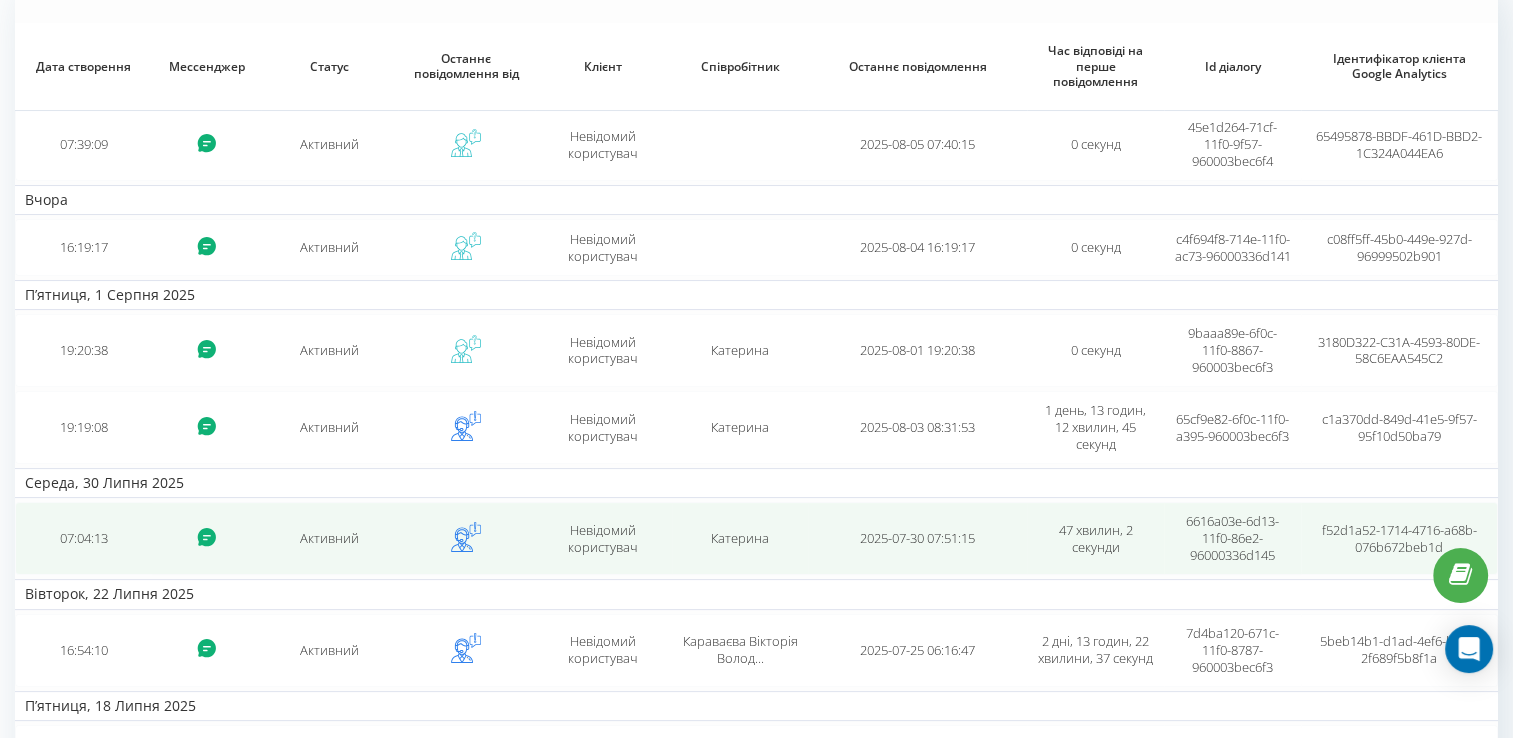 scroll, scrollTop: 0, scrollLeft: 0, axis: both 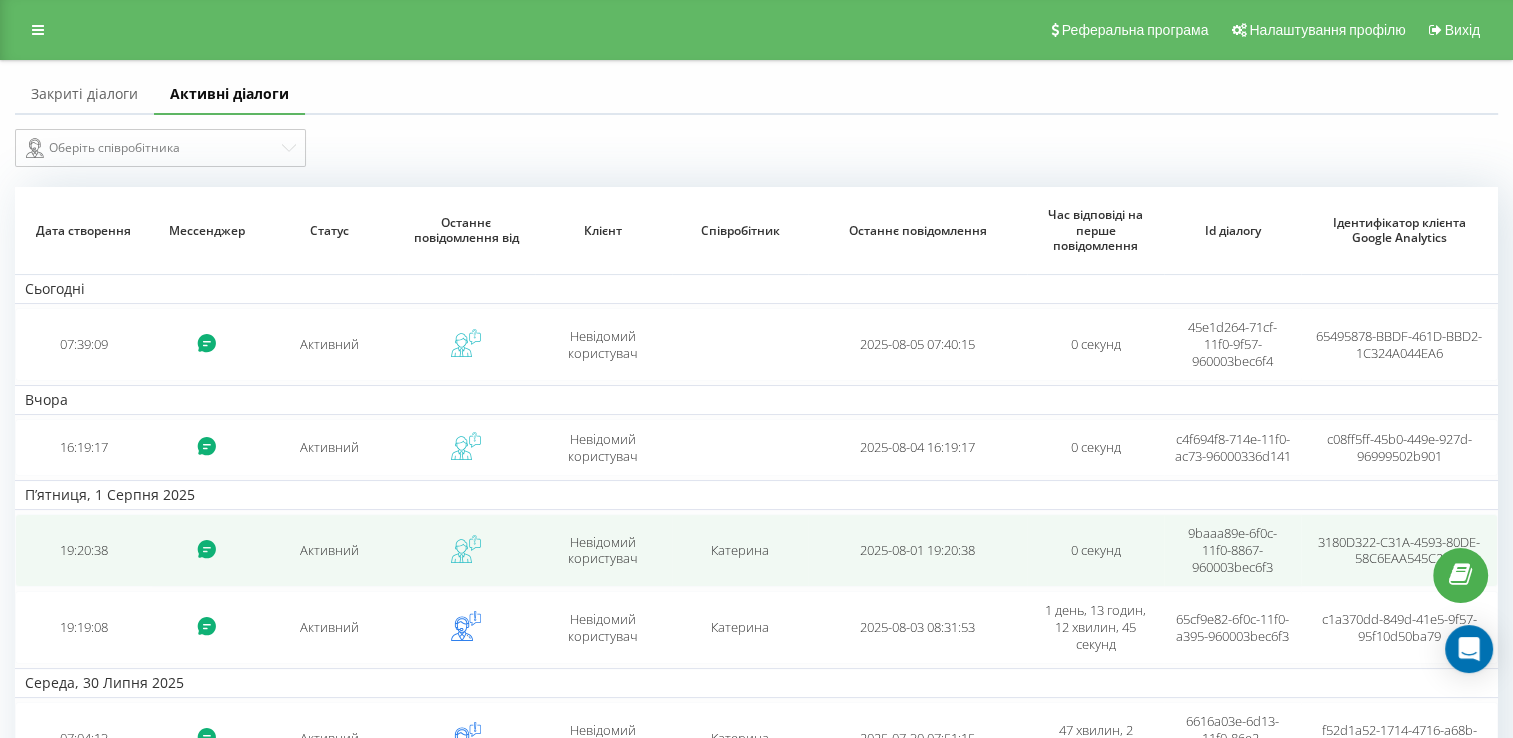 click on "Активний" at bounding box center (329, 550) 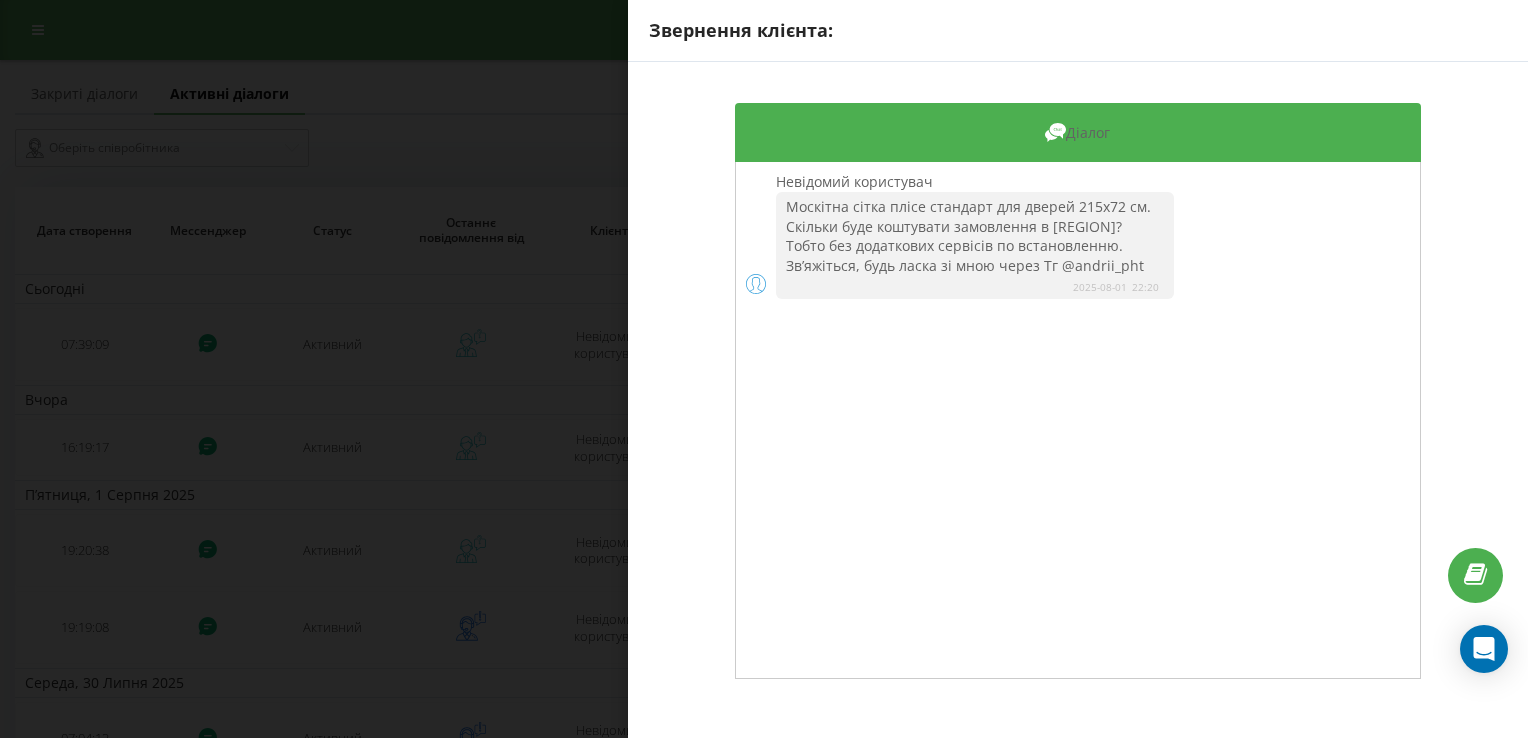 click on "Звернення клієнта:    Діалог Невідомий користувач Москітна сітка плісе стандарт для дверей 215x72 см. Скільки буде коштувати замовлення в Львівську область? Тобто без додаткових сервісів по встановленню.
Звʼяжіться, будь ласка зі мною через Тг @andrii_pht 2025-08-01 22:20" at bounding box center [764, 369] 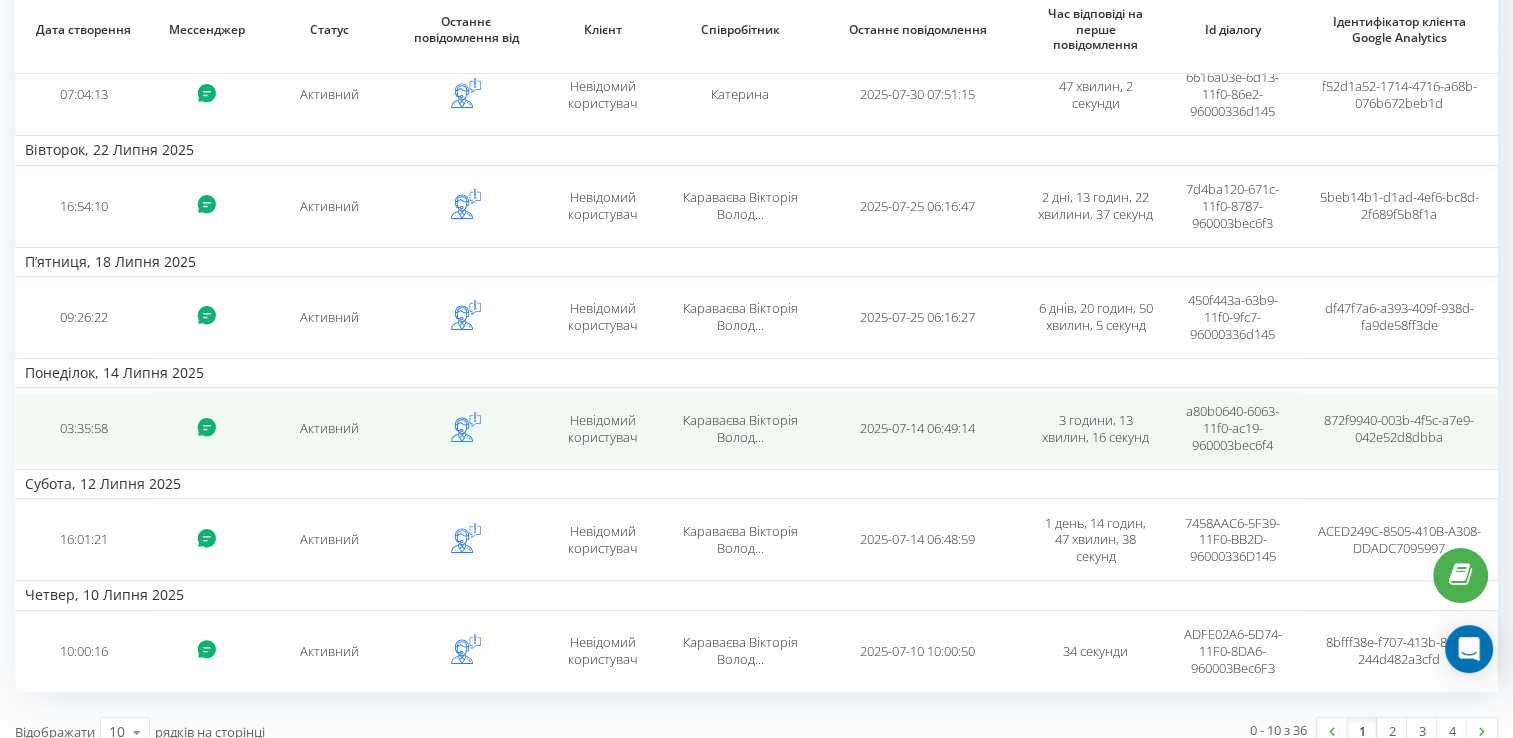scroll, scrollTop: 676, scrollLeft: 0, axis: vertical 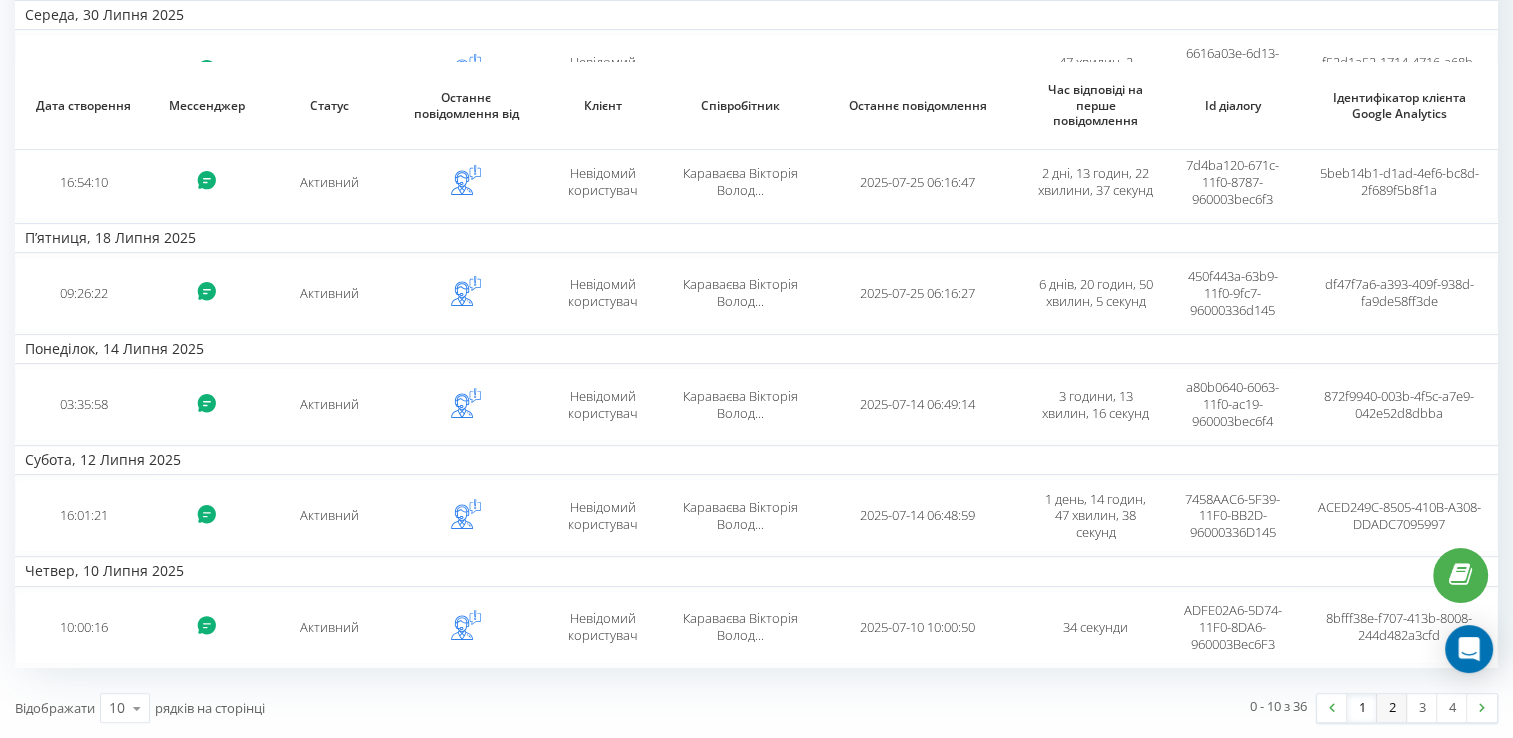 click on "2" at bounding box center (1392, 708) 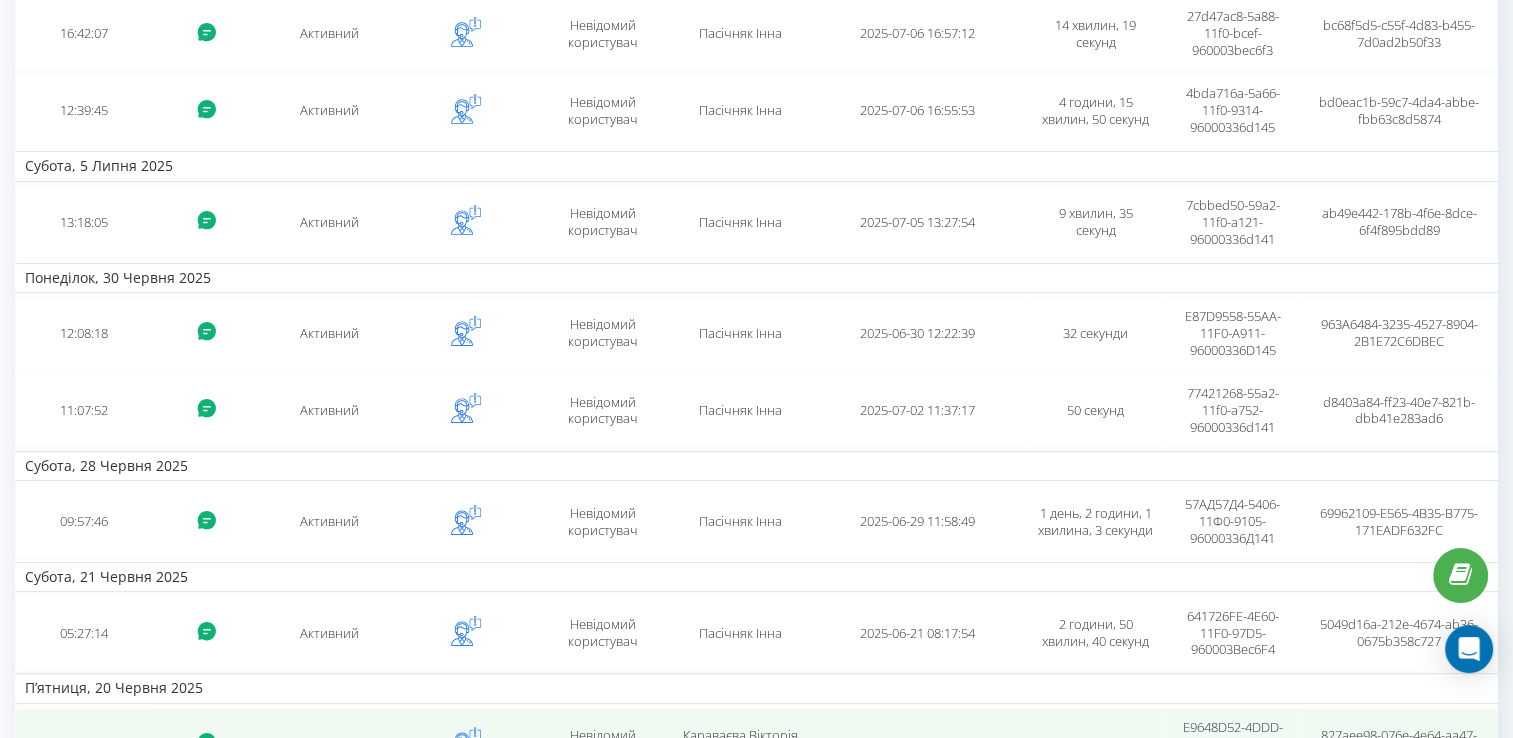 scroll, scrollTop: 643, scrollLeft: 0, axis: vertical 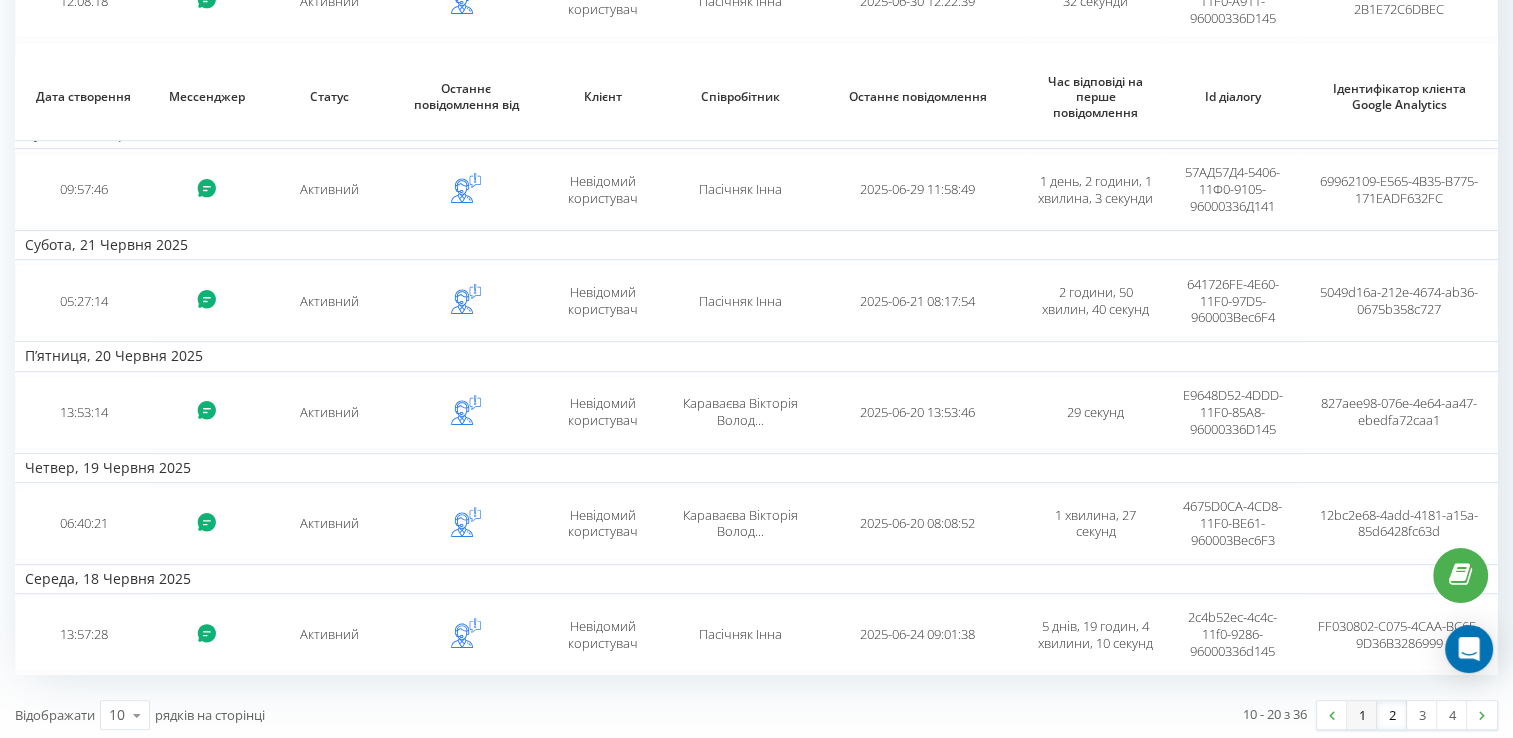 click on "1" at bounding box center (1362, 715) 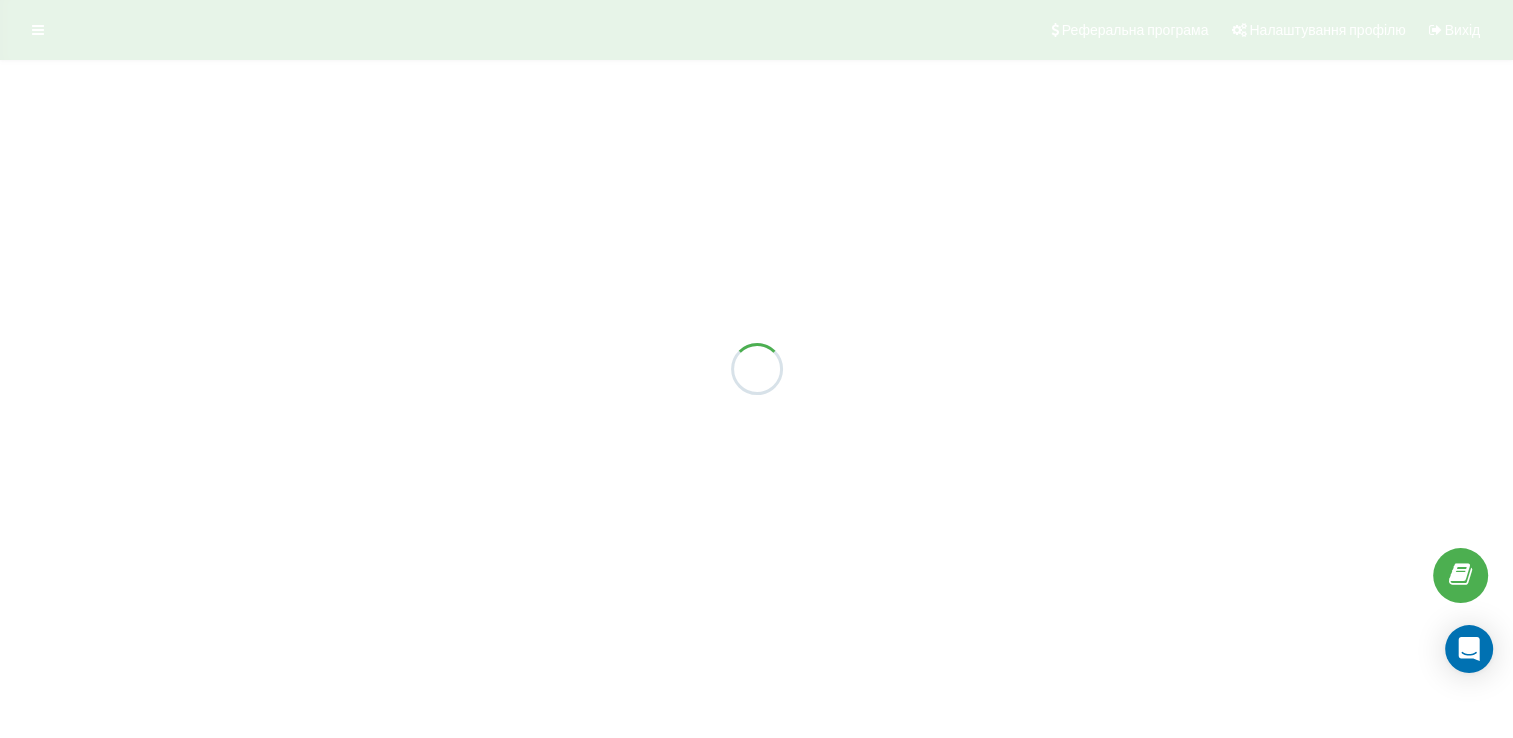 scroll, scrollTop: 0, scrollLeft: 0, axis: both 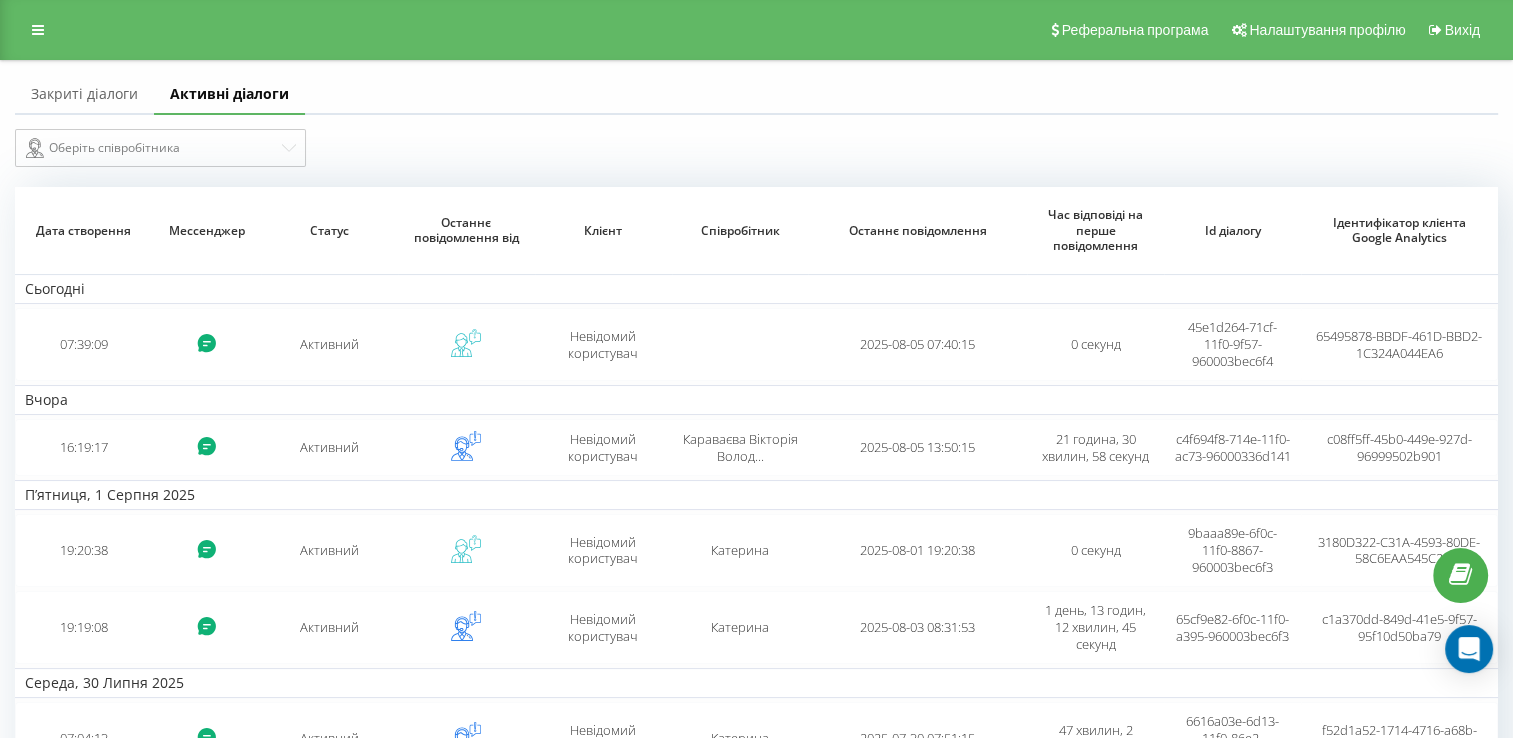 click on "Закриті діалоги" at bounding box center (84, 95) 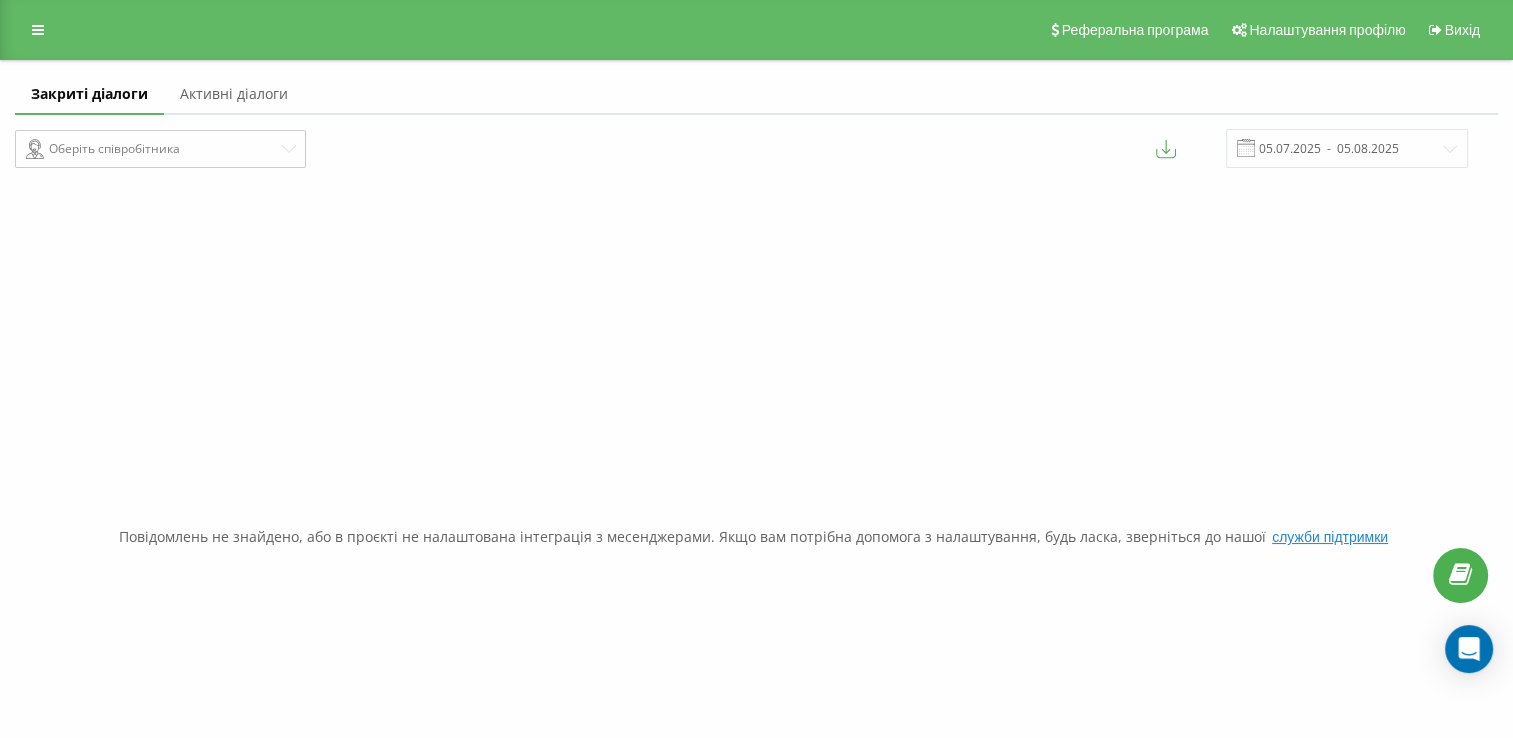 click on "Активні діалоги" at bounding box center [234, 95] 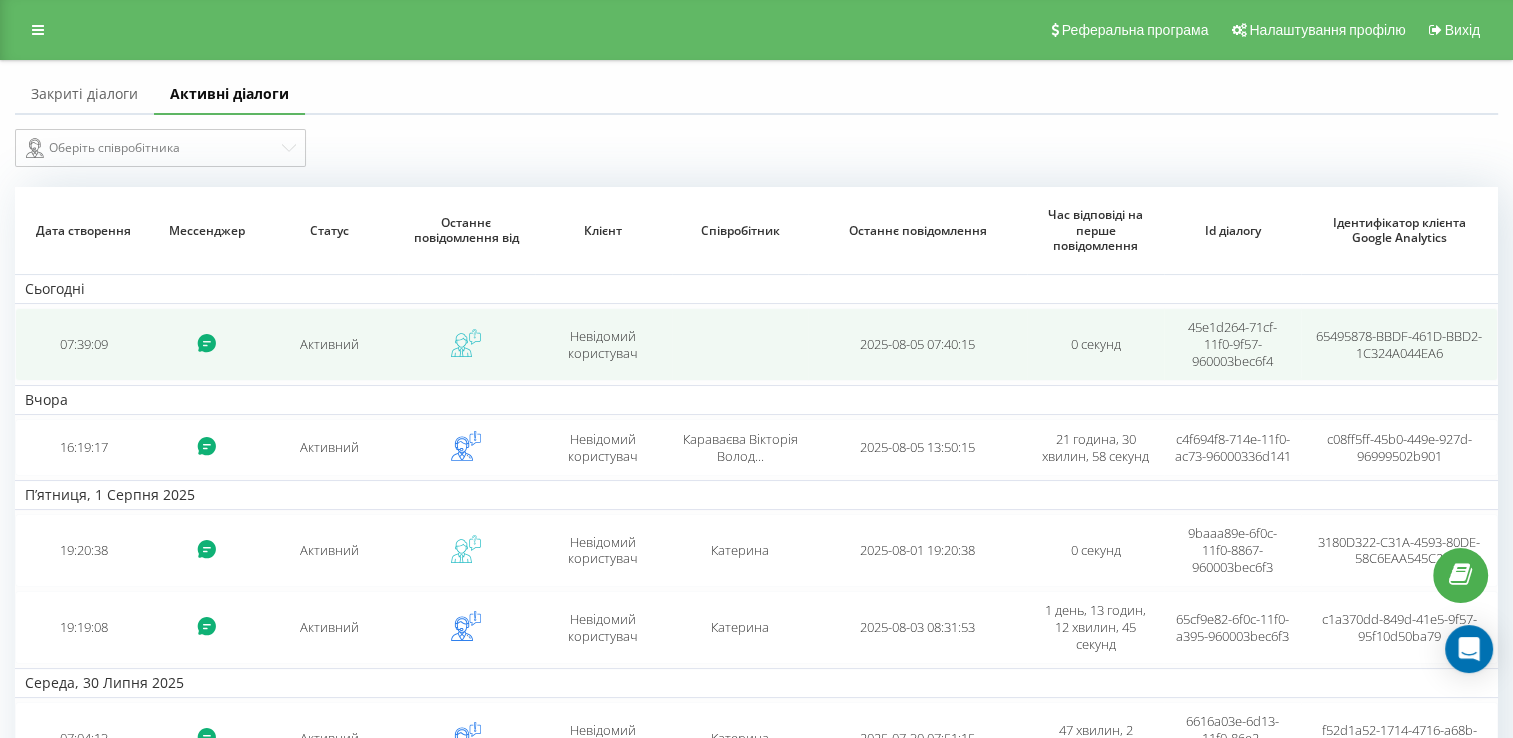 click 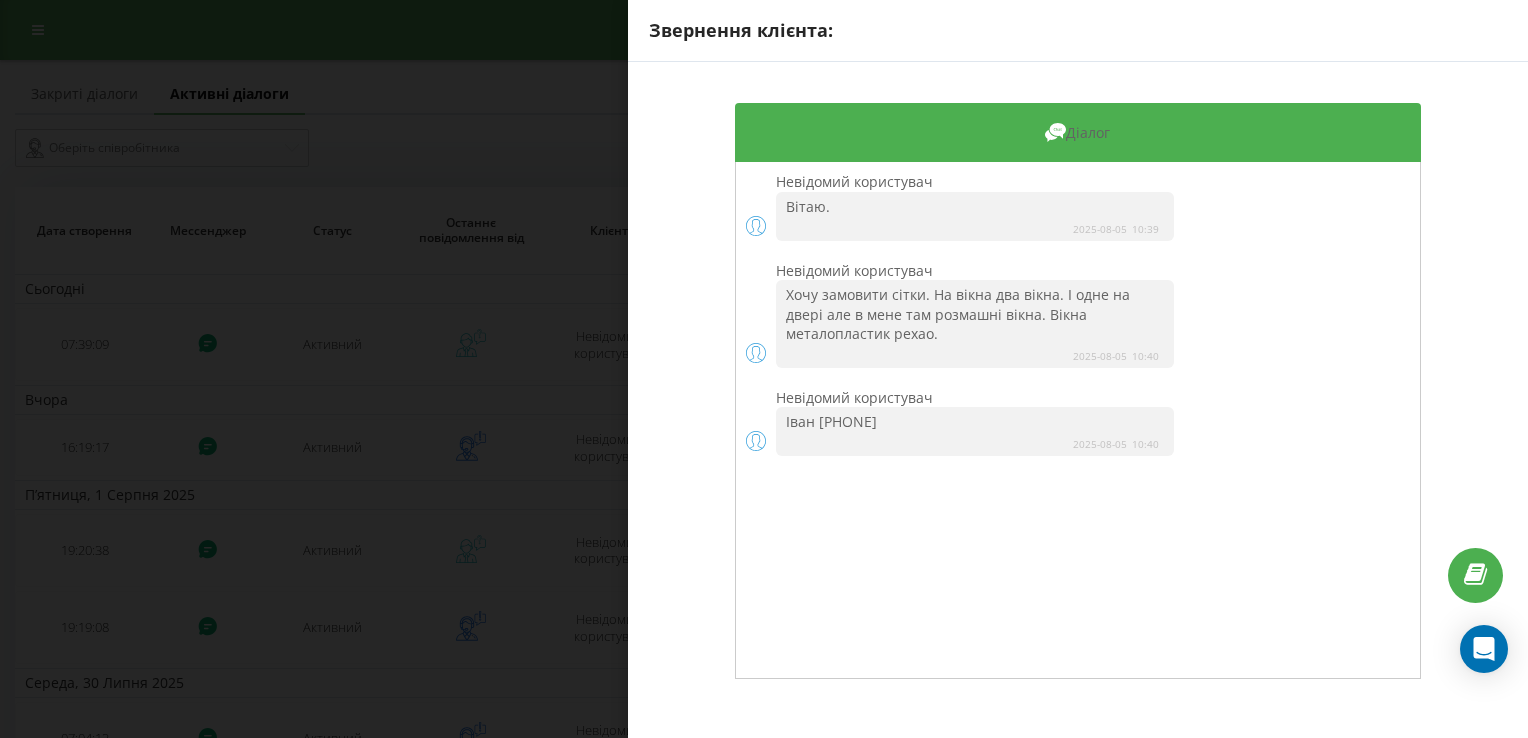 click on "Невідомий користувач Вітаю. 2025-08-05 10:39 Невідомий користувач Хочу замовити сітки. На вікна два вікна. І одне на двері але в мене там розмашні вікна. Вікна металопластик рехао. 2025-08-05 10:40 Невідомий користувач Іван [PHONE] 2025-08-05 10:40" at bounding box center (1078, 420) 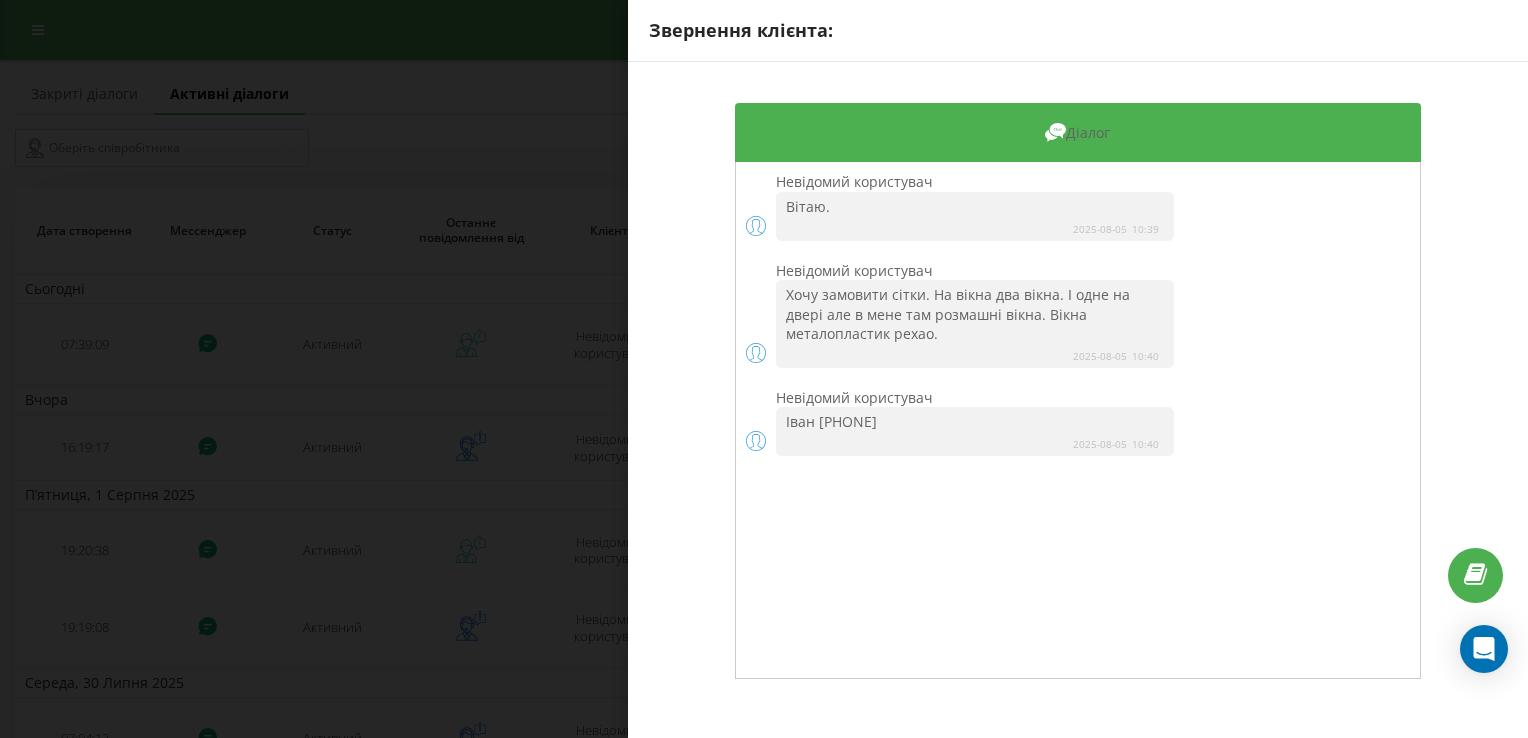 click on "Звернення клієнта:    Діалог Невідомий користувач Вітаю. 2025-08-05 10:39 Невідомий користувач Хочу замовити сітки. На вікна два вікна. І одне на двері але в мене там розмашні вікна. Вікна металопластик рехао. 2025-08-05 10:40 Невідомий користувач Іван [PHONE] 2025-08-05 10:40" at bounding box center (764, 369) 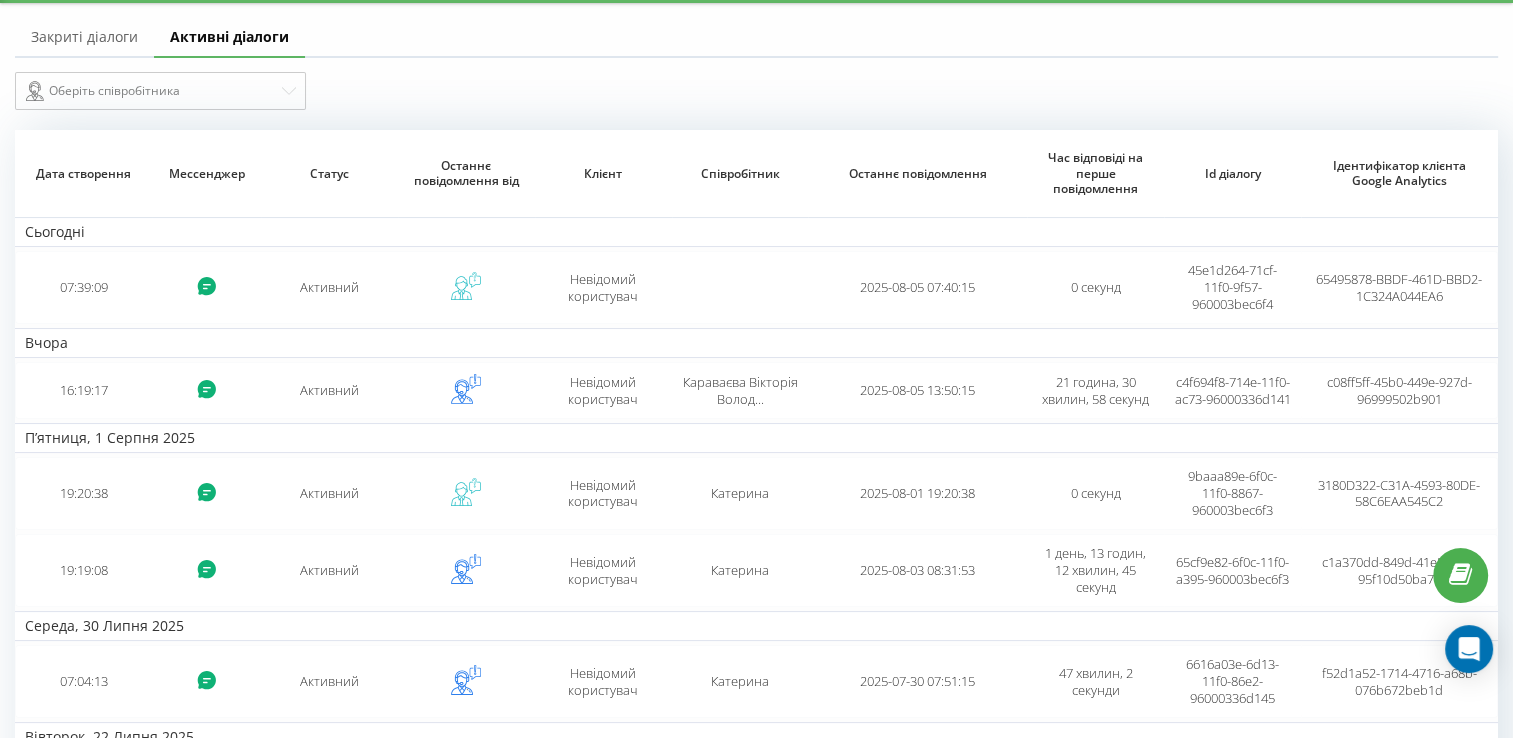 scroll, scrollTop: 0, scrollLeft: 0, axis: both 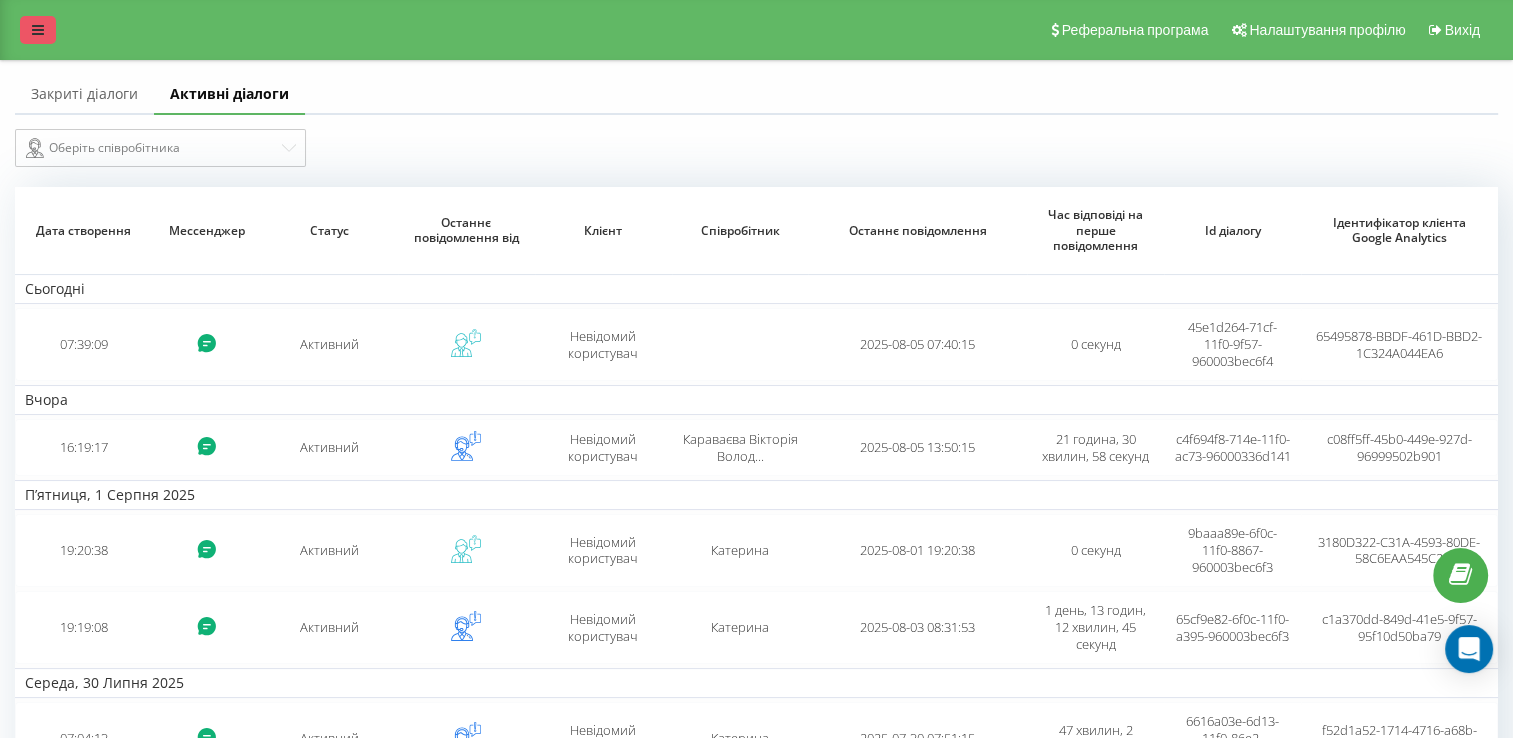 click at bounding box center (38, 30) 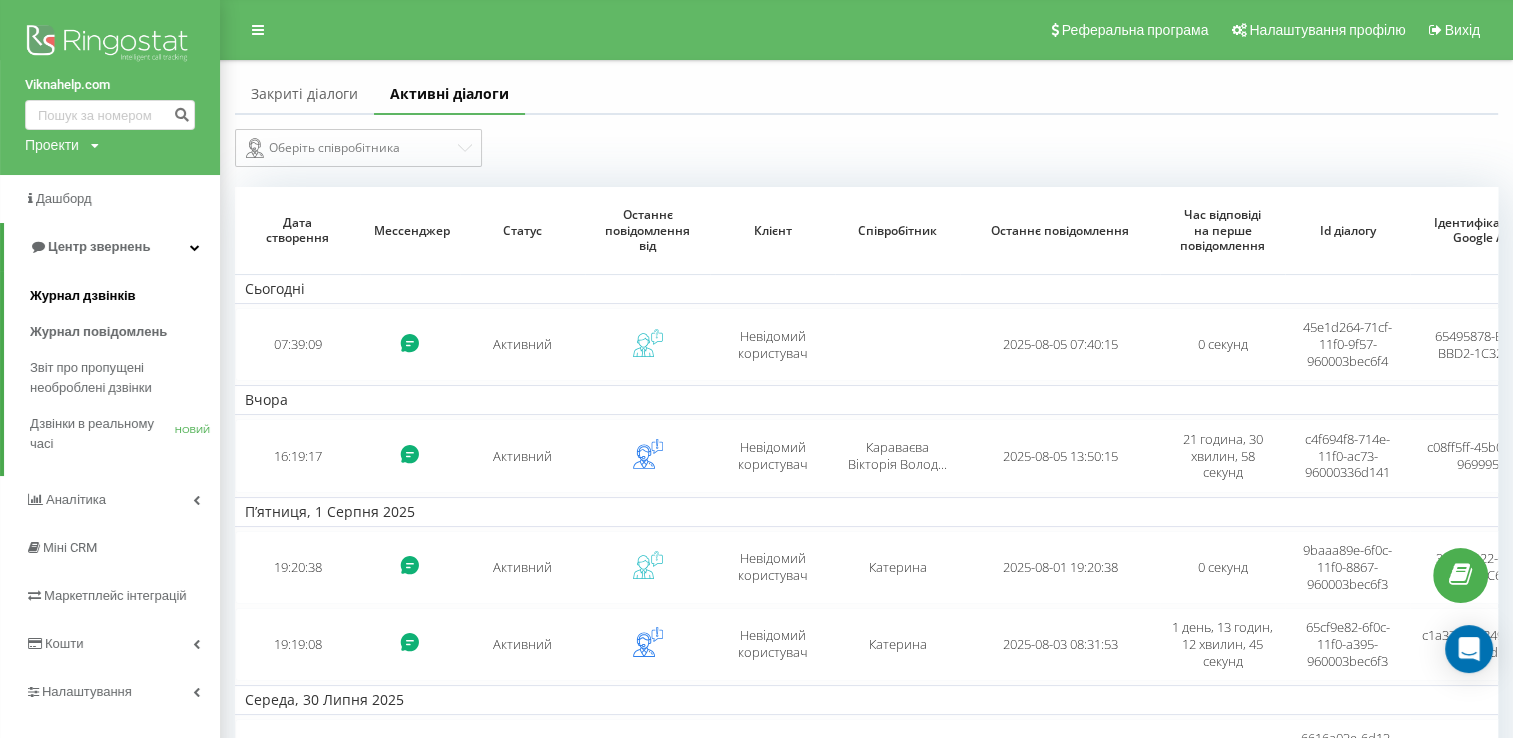 click on "Журнал дзвінків" at bounding box center [83, 296] 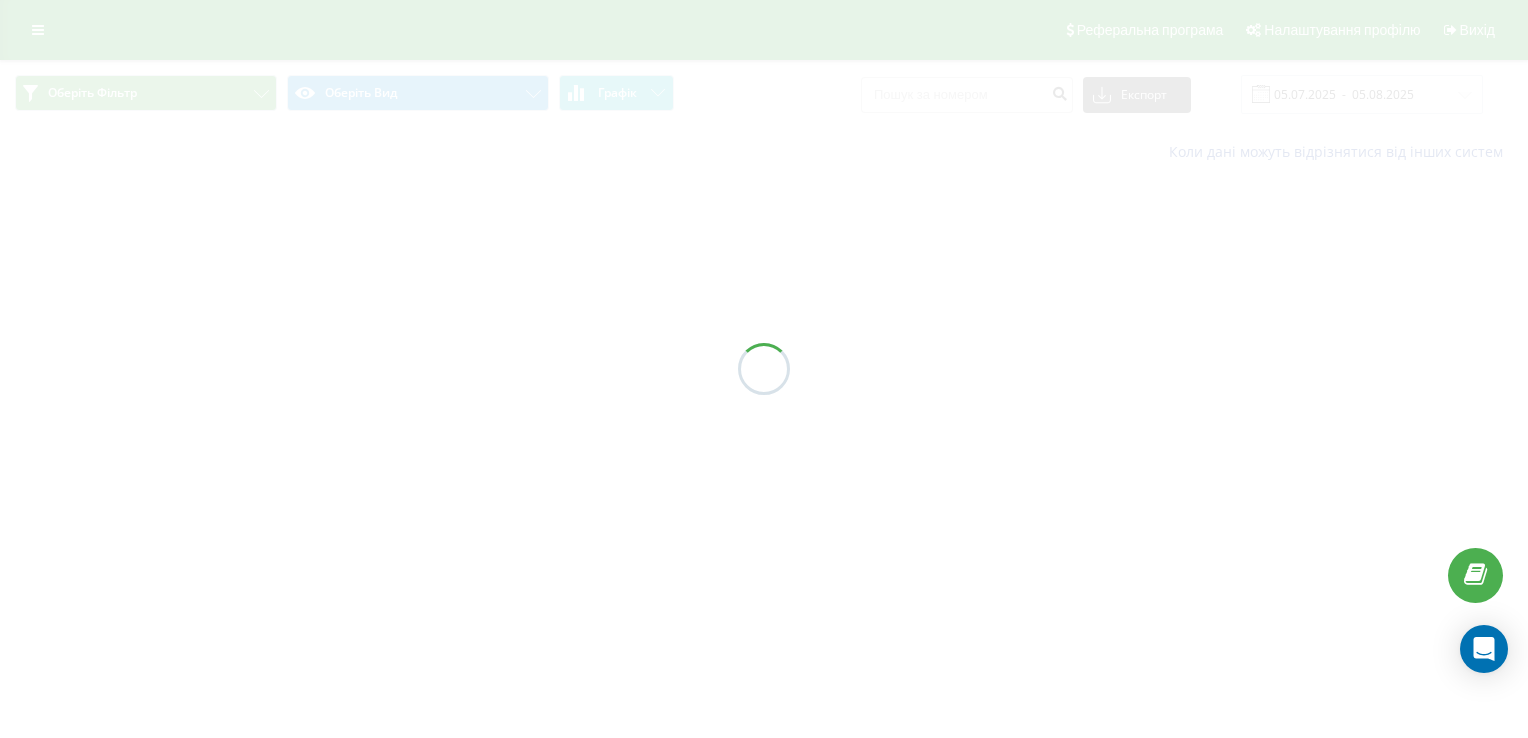 scroll, scrollTop: 0, scrollLeft: 0, axis: both 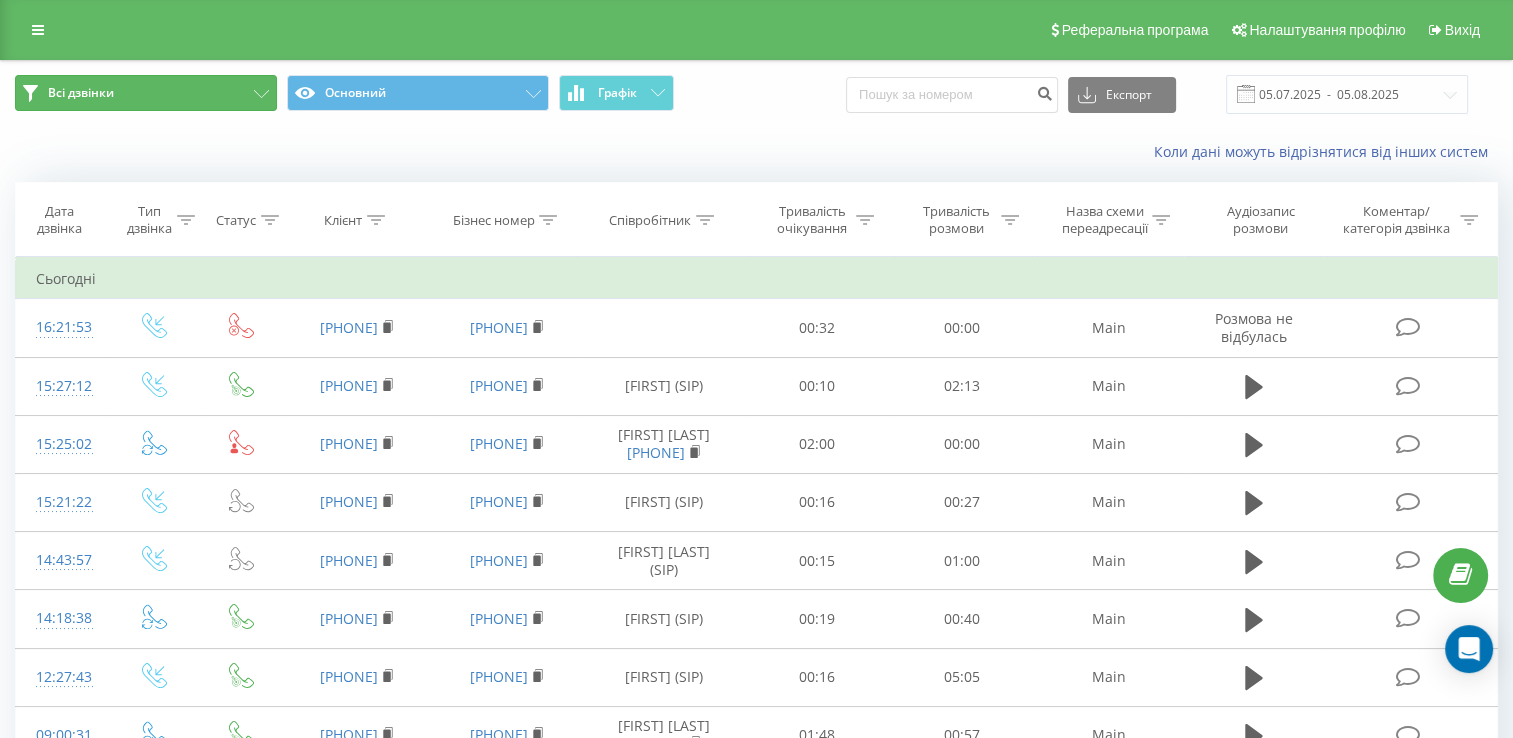 click on "Всі дзвінки" at bounding box center (146, 93) 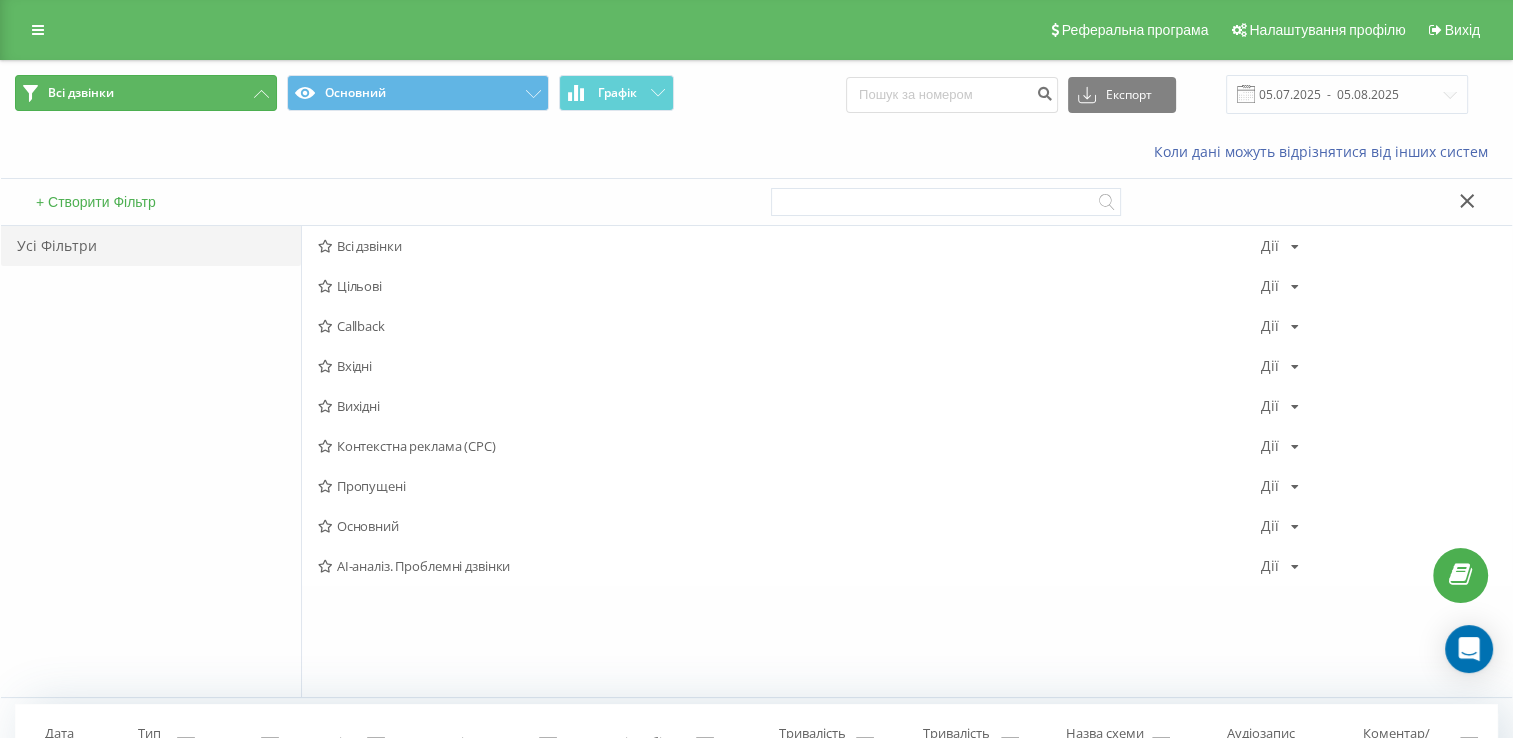 click on "Всі дзвінки" at bounding box center (146, 93) 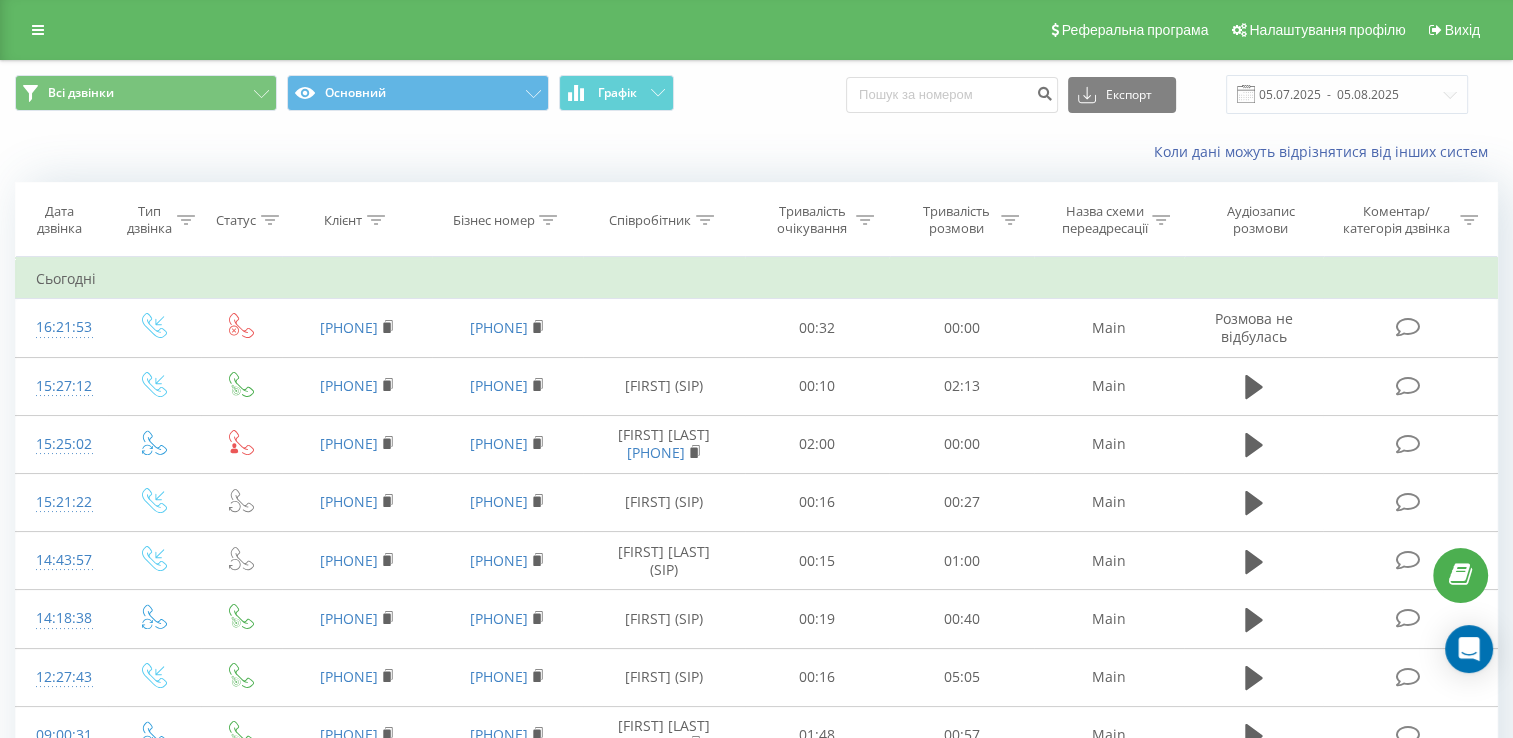 click on "Реферальна програма Налаштування профілю Вихід" at bounding box center [756, 30] 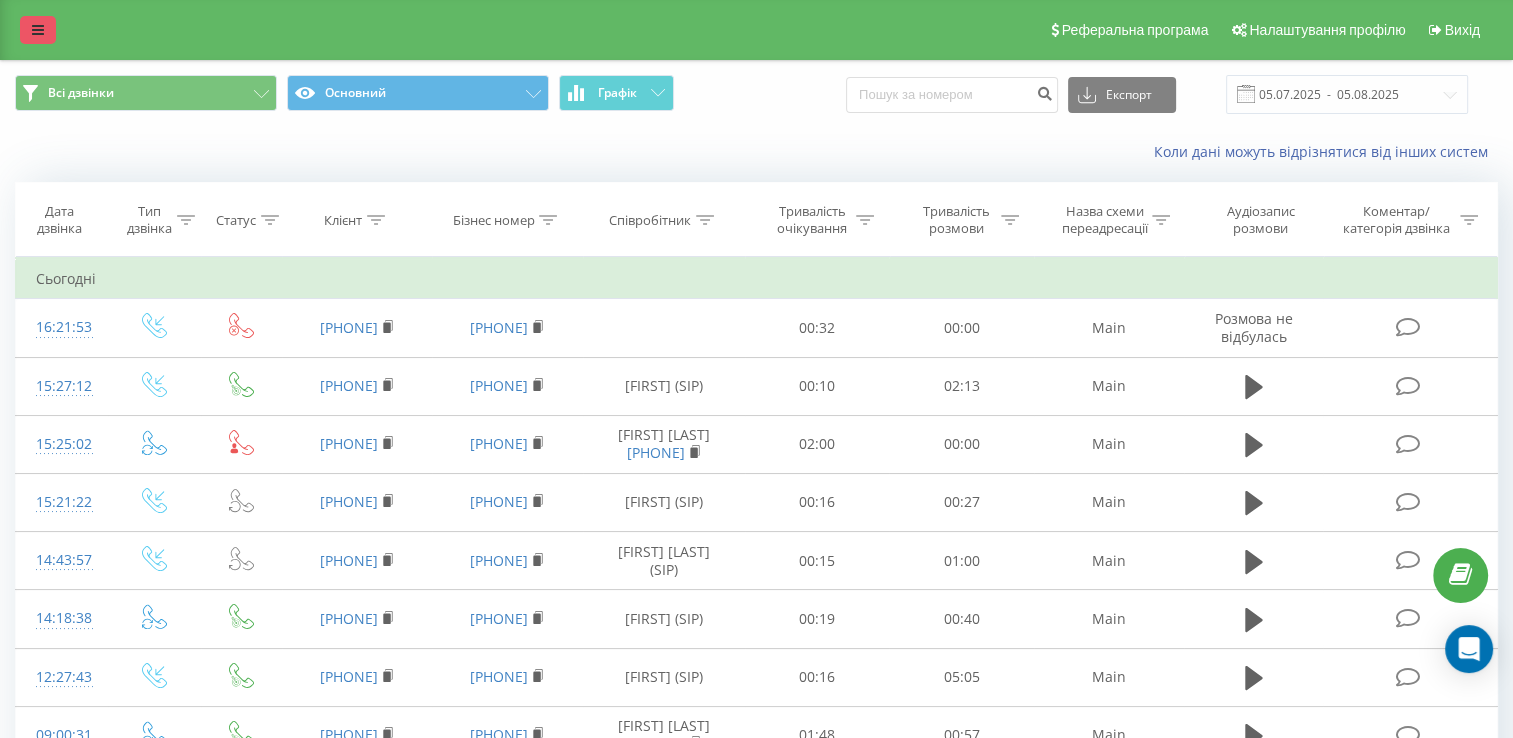 click at bounding box center [38, 30] 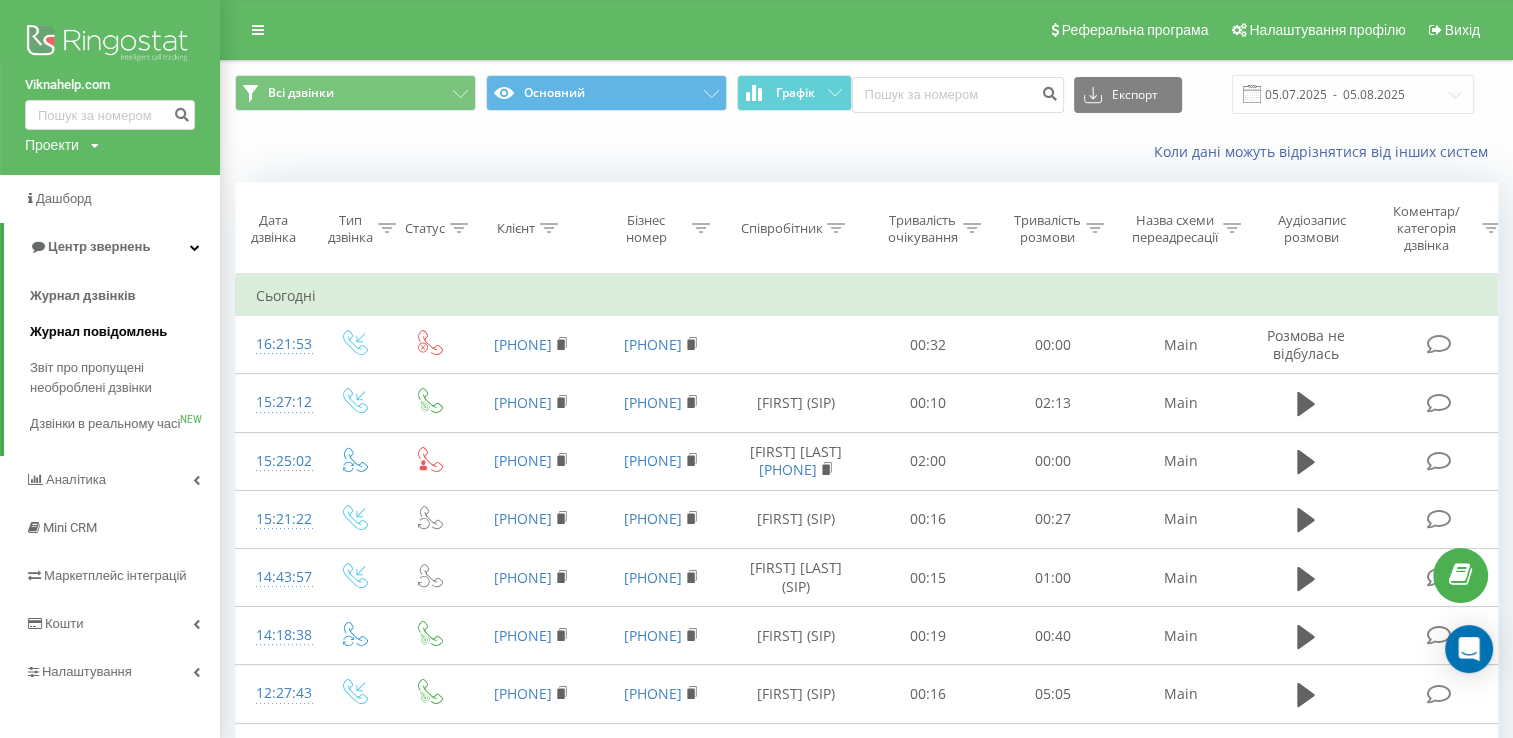 click on "Журнал повідомлень" at bounding box center (98, 332) 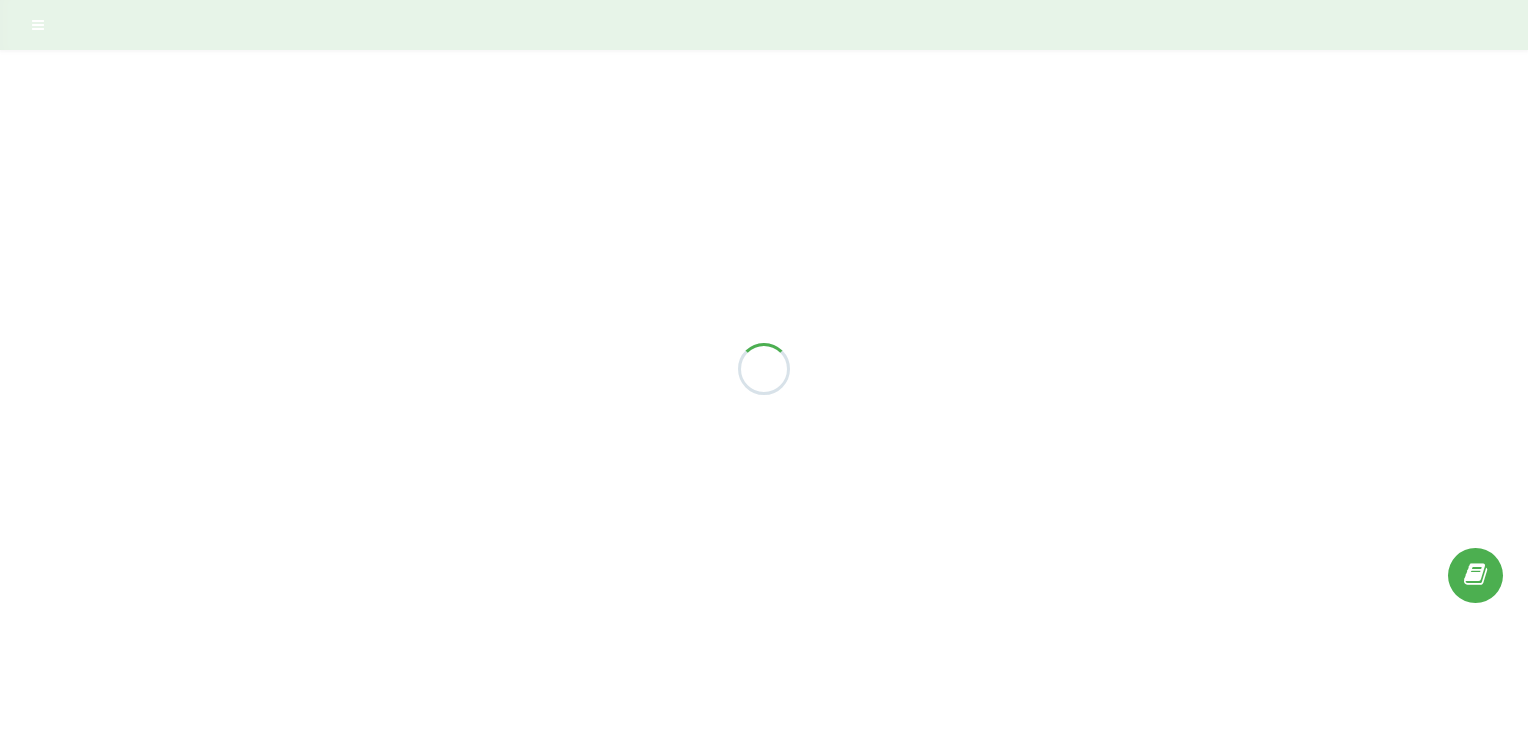 scroll, scrollTop: 0, scrollLeft: 0, axis: both 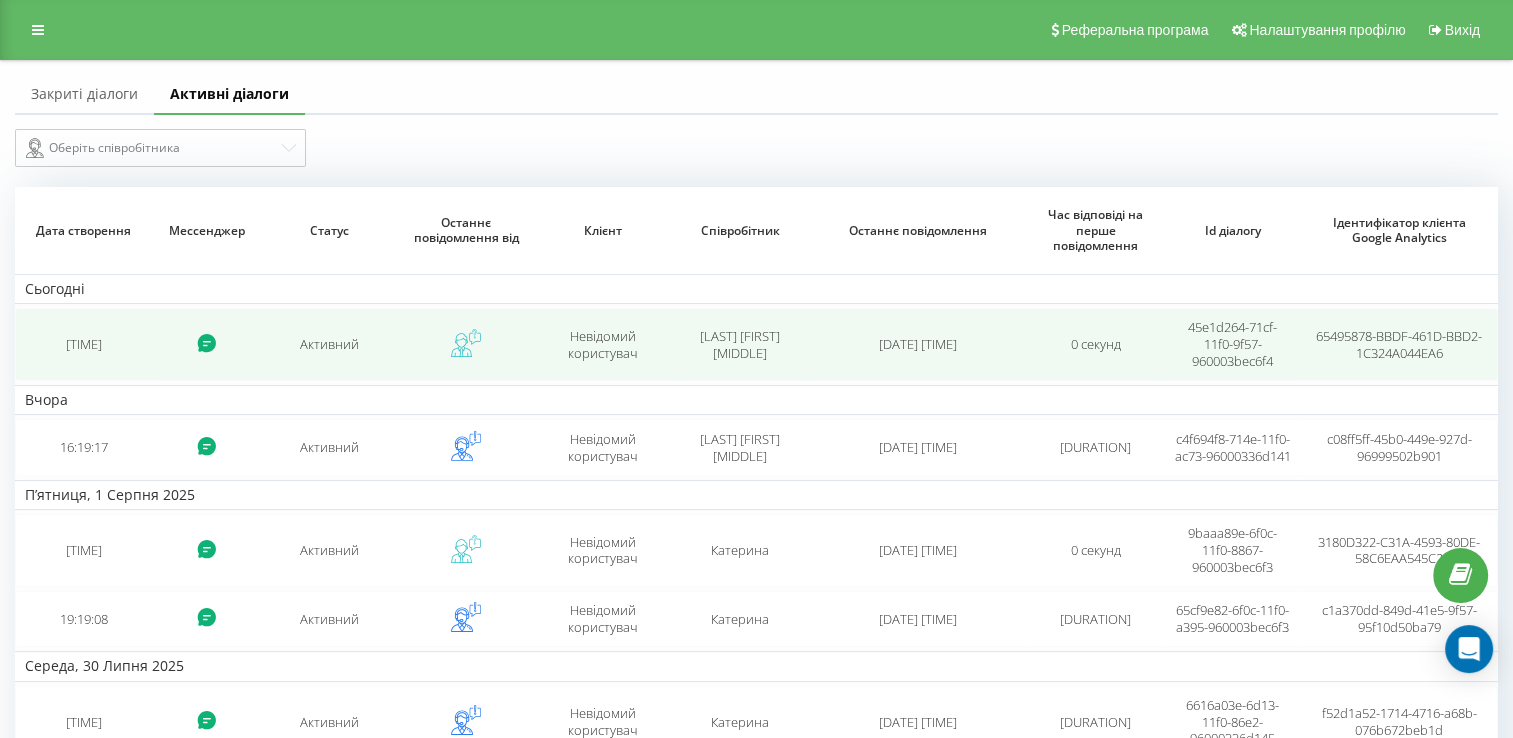 click on "07:39:09" at bounding box center (83, 344) 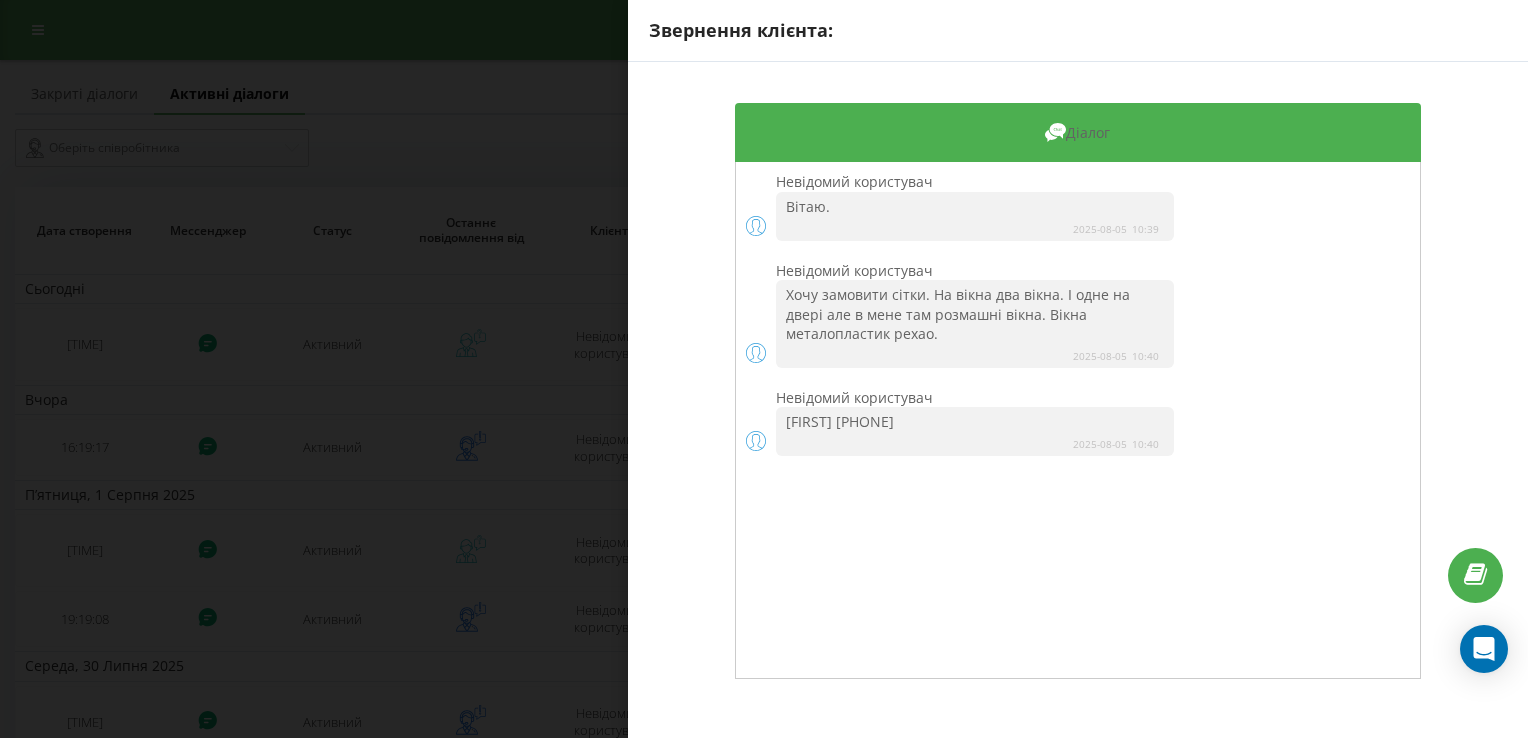 click on "Звернення клієнта:    Діалог Невідомий користувач Вітаю. 2025-08-05 10:39 Невідомий користувач Хочу замовити сітки. На вікна два вікна. І одне на двері але в мене там розмашні вікна. Вікна металопластик рехао. 2025-08-05 10:40 Невідомий користувач Іван [PHONE] 2025-08-05 10:40" at bounding box center [764, 369] 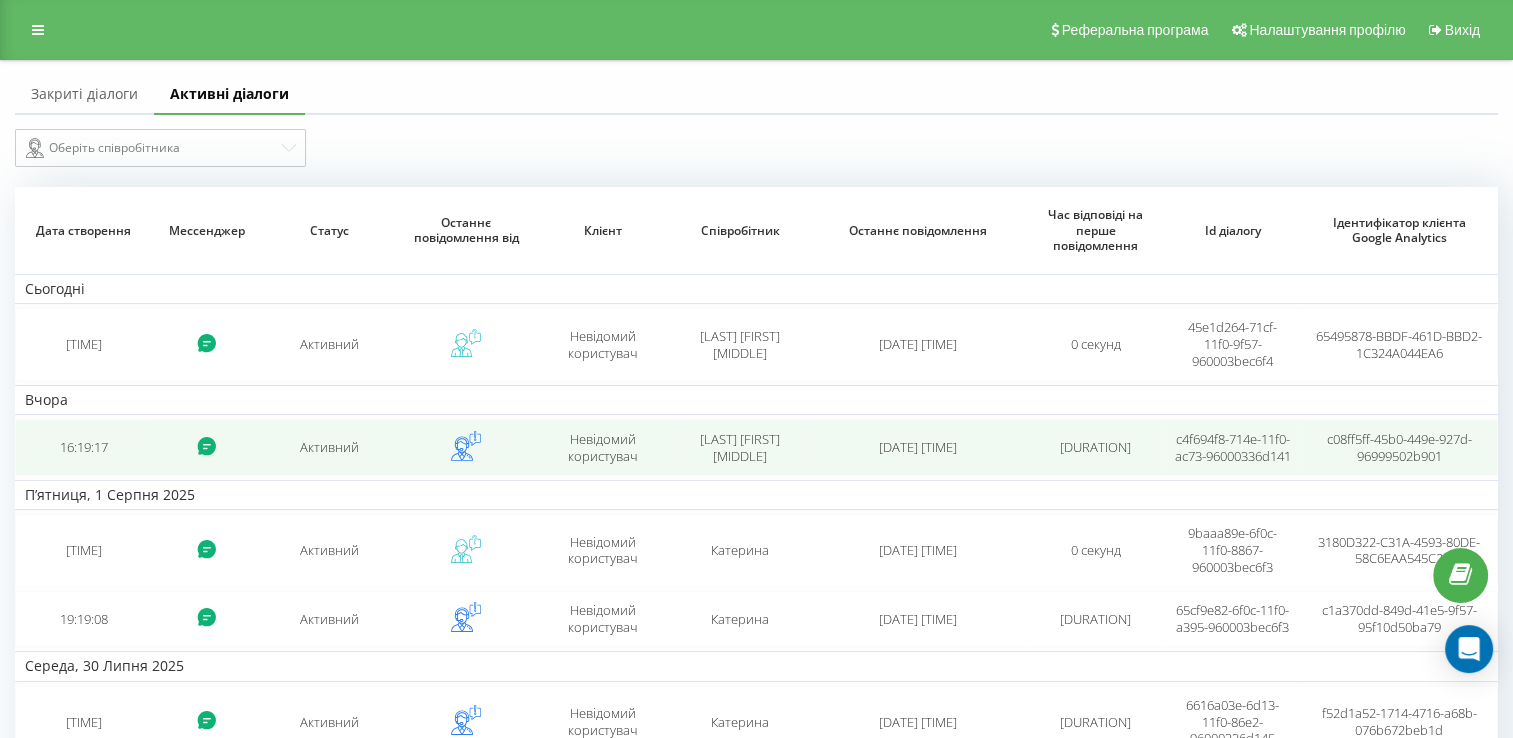 click on "16:19:17" at bounding box center [83, 447] 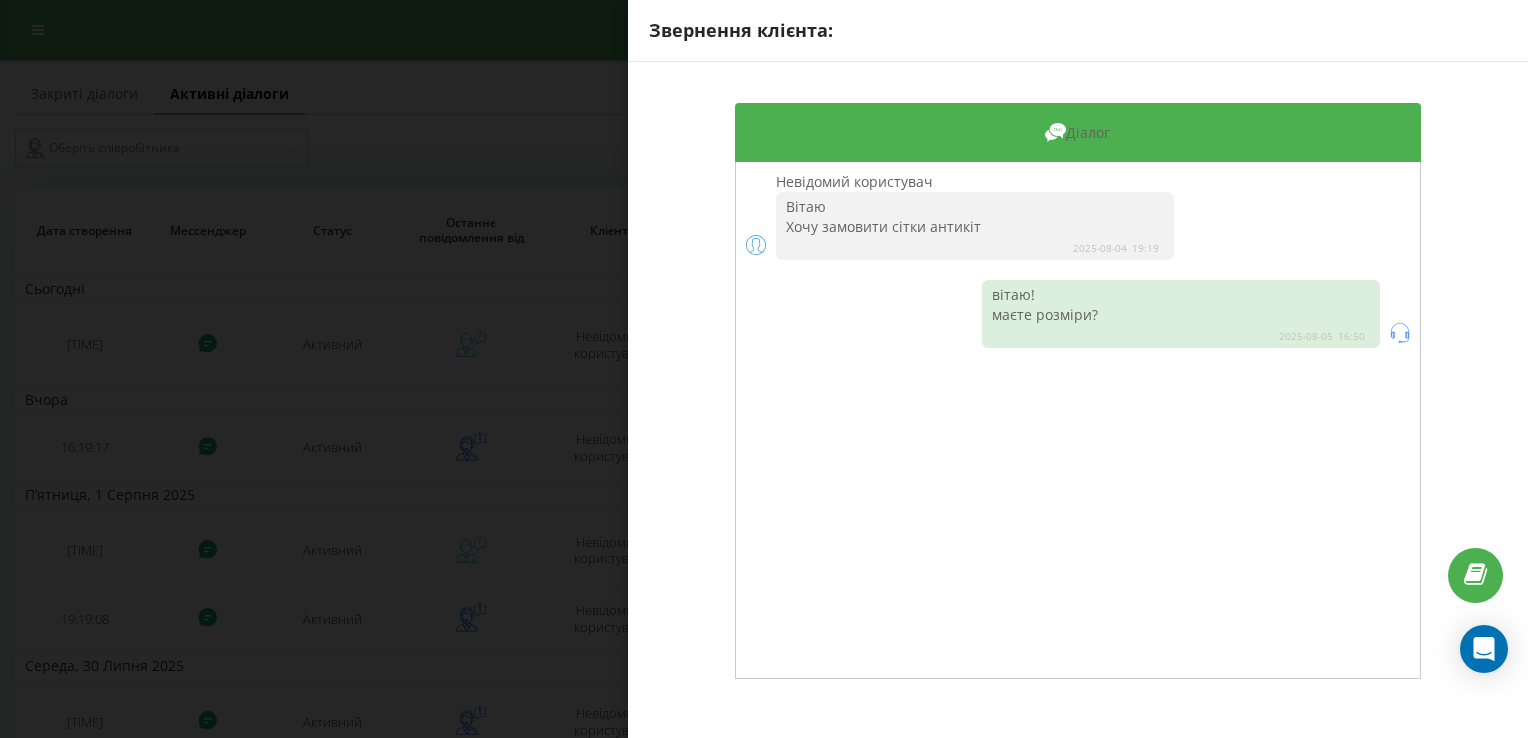 click on "Звернення клієнта:    Діалог Невідомий користувач Вітаю
Хочу замовити сітки антикіт 2025-08-04 19:19 вітаю!
маєте розміри? 2025-08-05 16:50" at bounding box center [764, 369] 